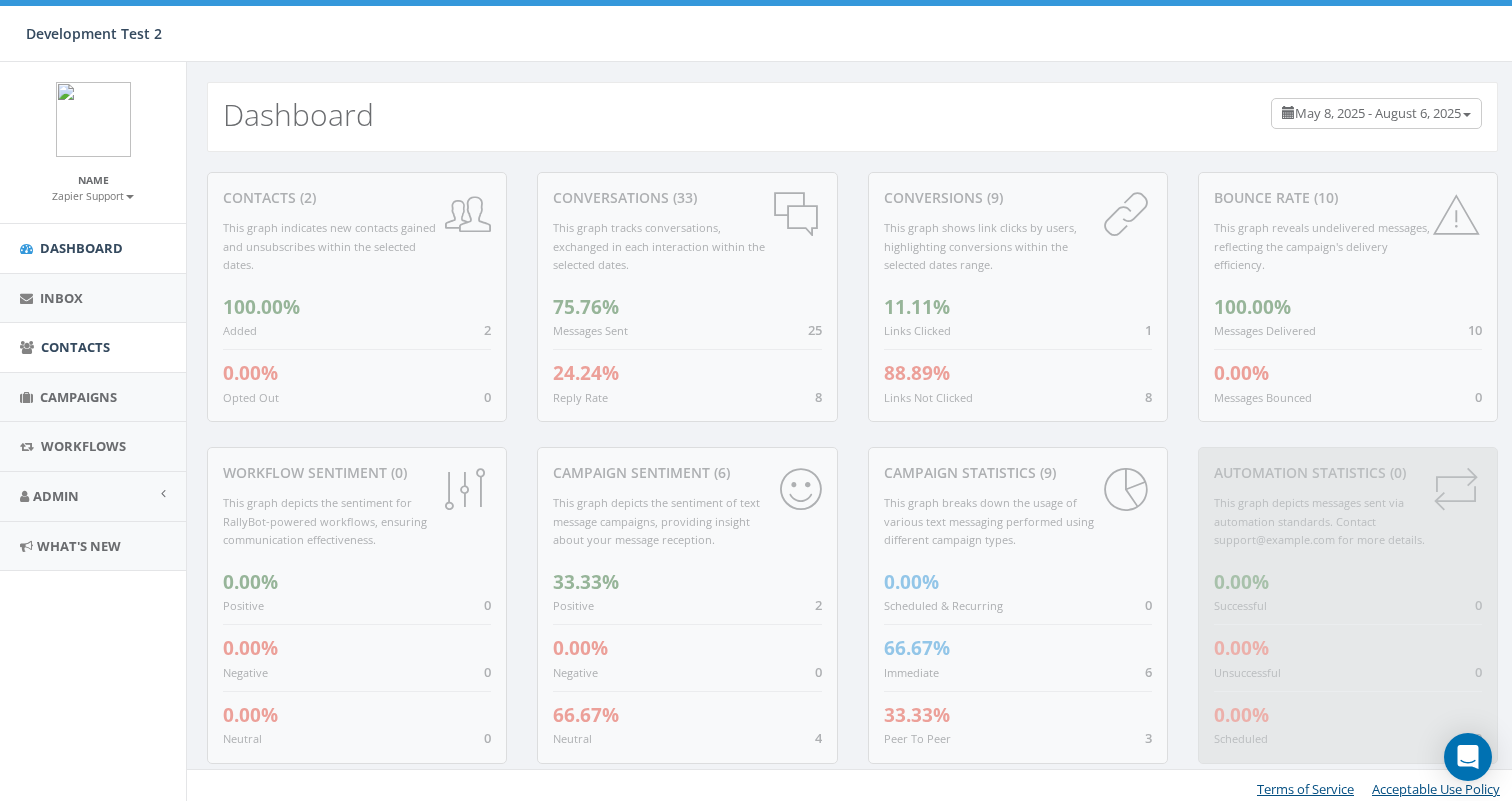scroll, scrollTop: 0, scrollLeft: 0, axis: both 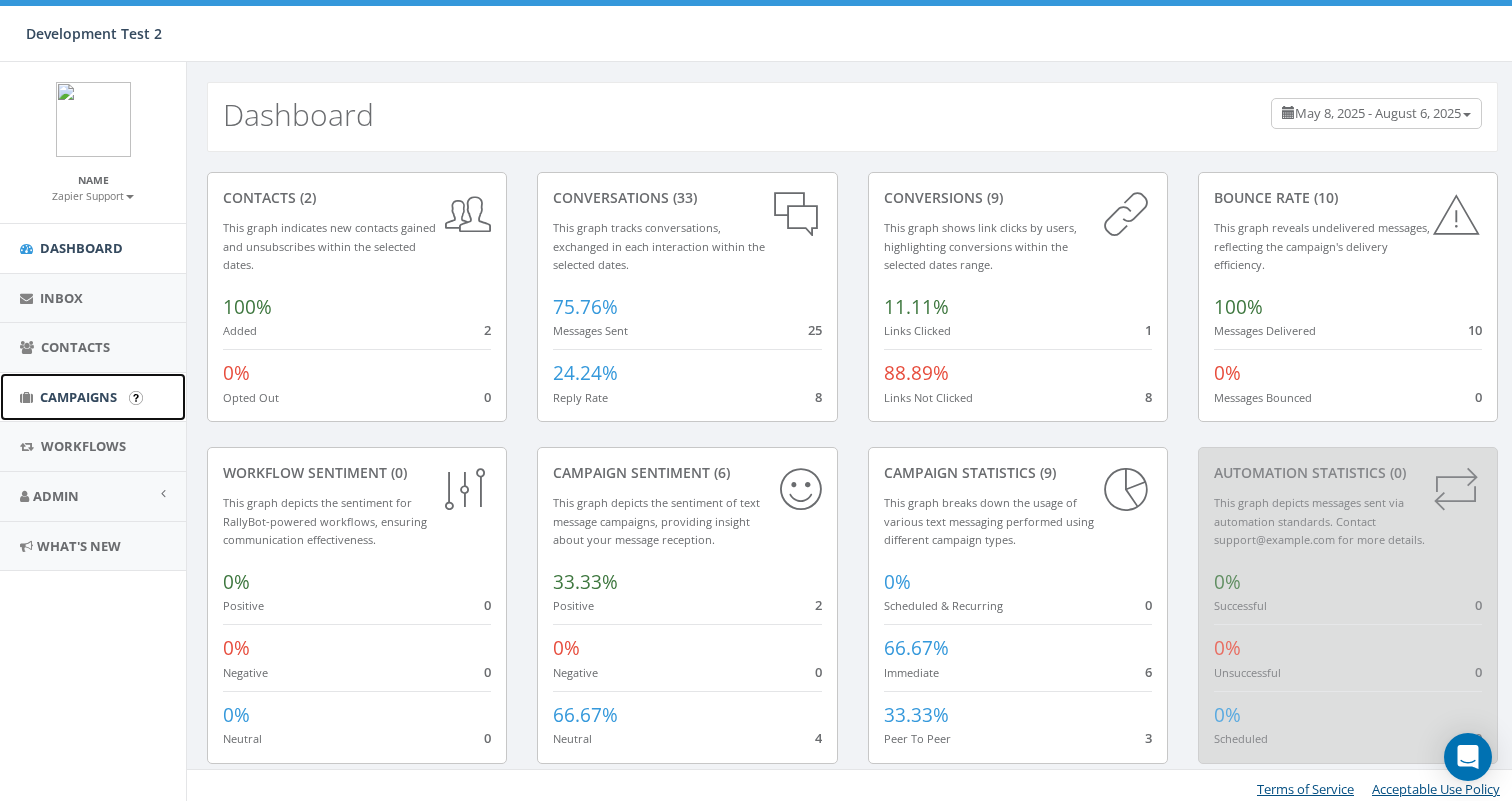 click on "Campaigns" at bounding box center (78, 397) 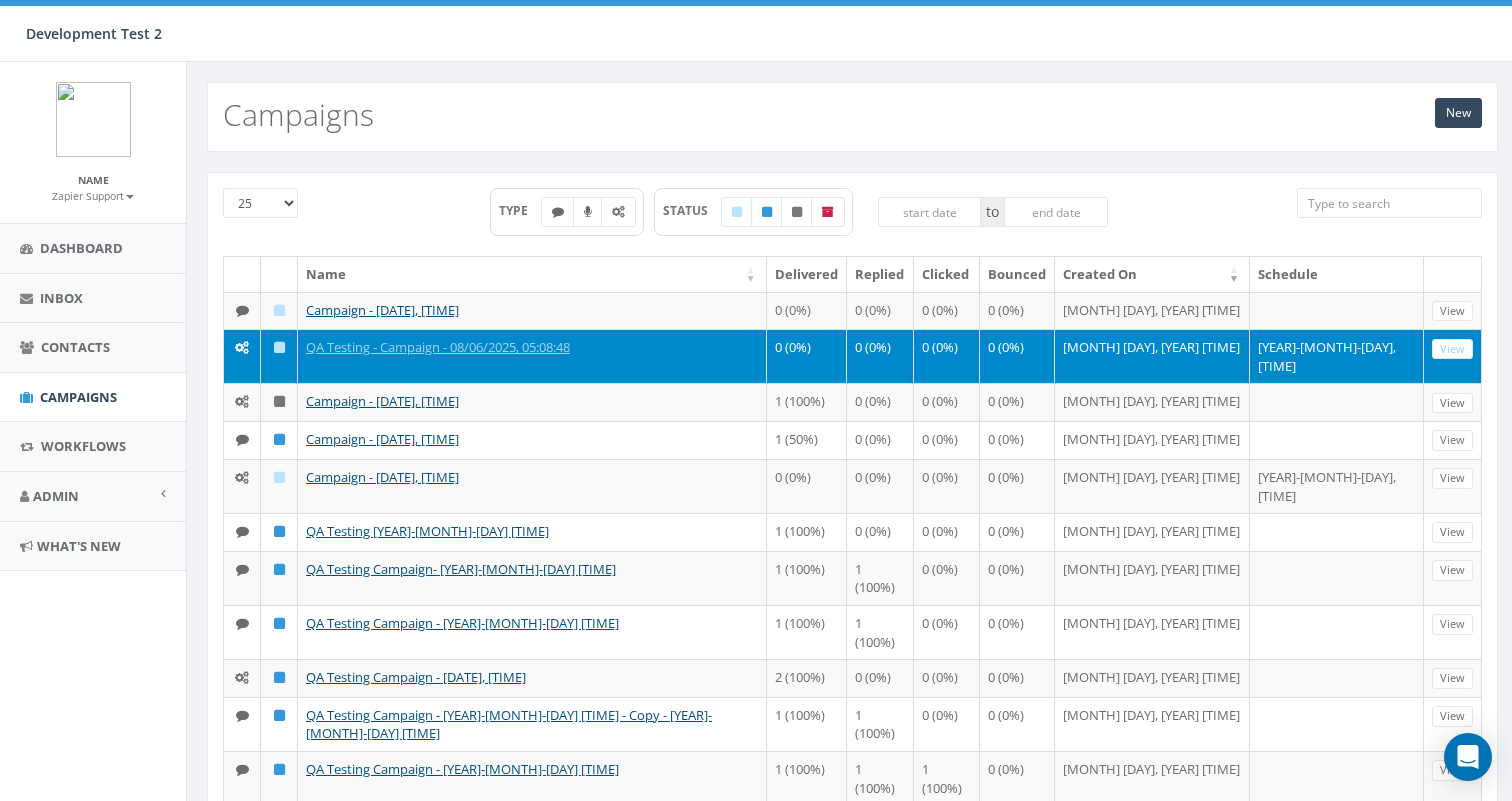 scroll, scrollTop: 0, scrollLeft: 0, axis: both 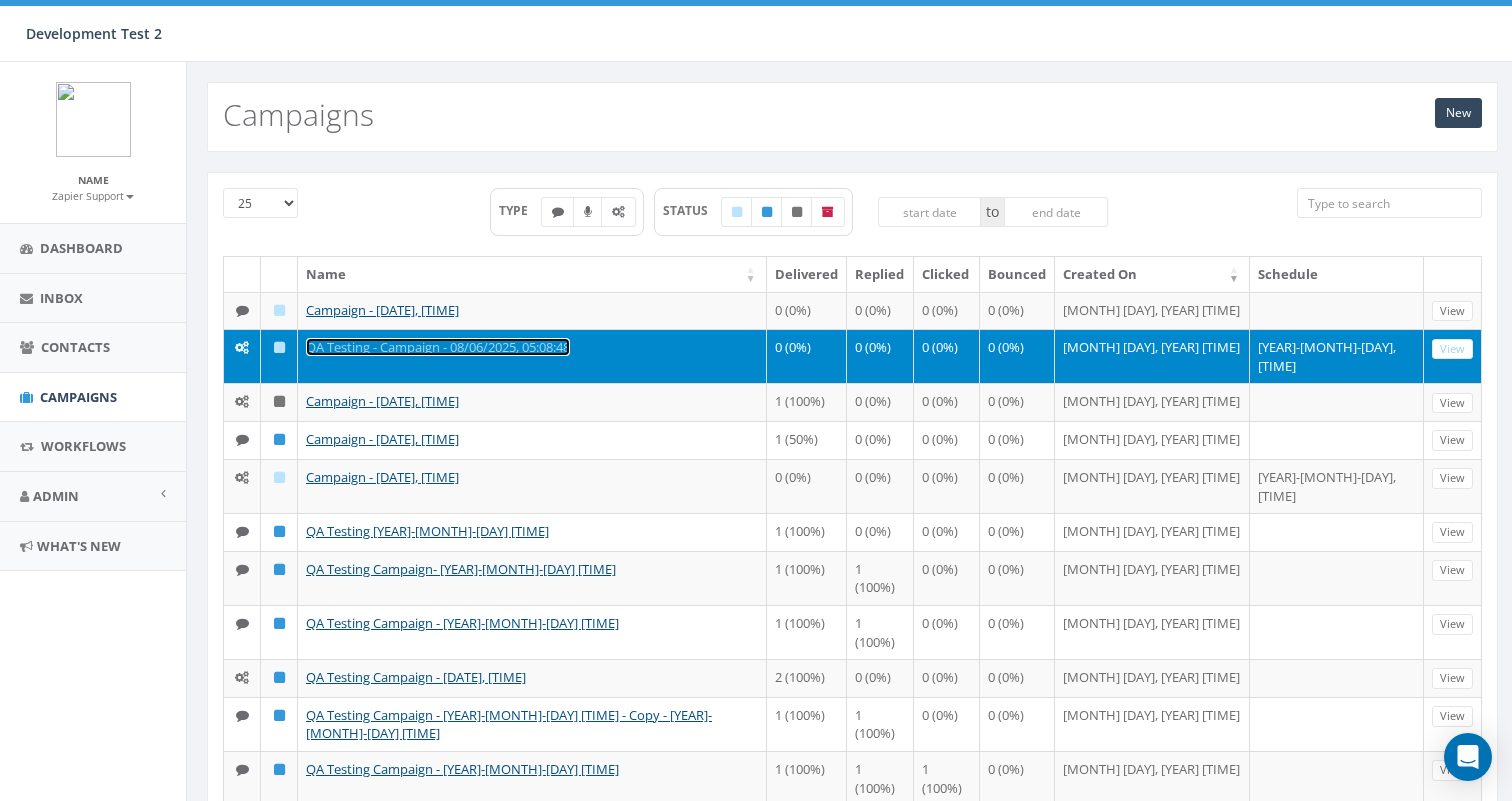 click on "QA Testing - Campaign - 08/06/2025, 05:08:48" at bounding box center [438, 347] 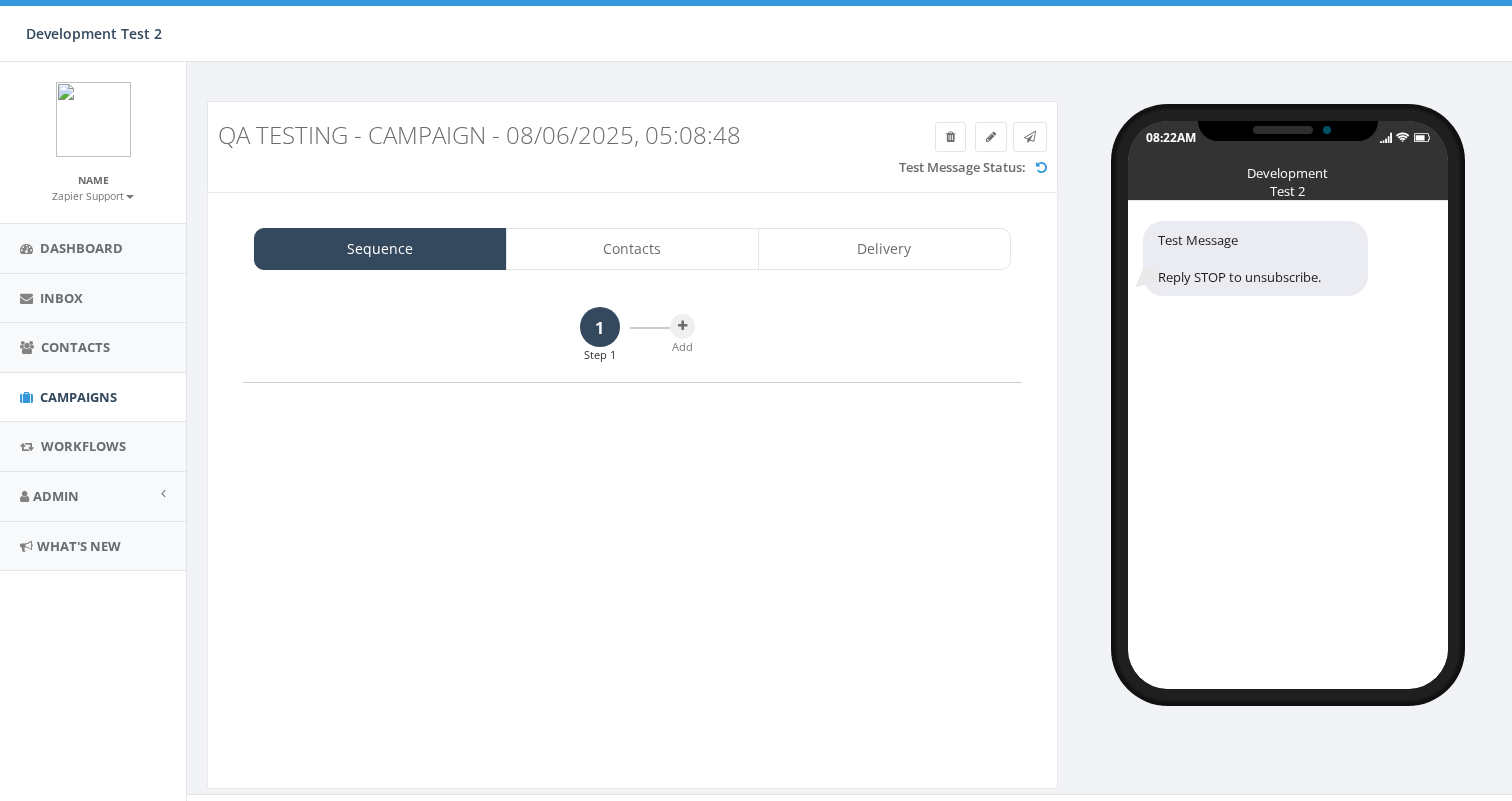 scroll, scrollTop: 0, scrollLeft: 0, axis: both 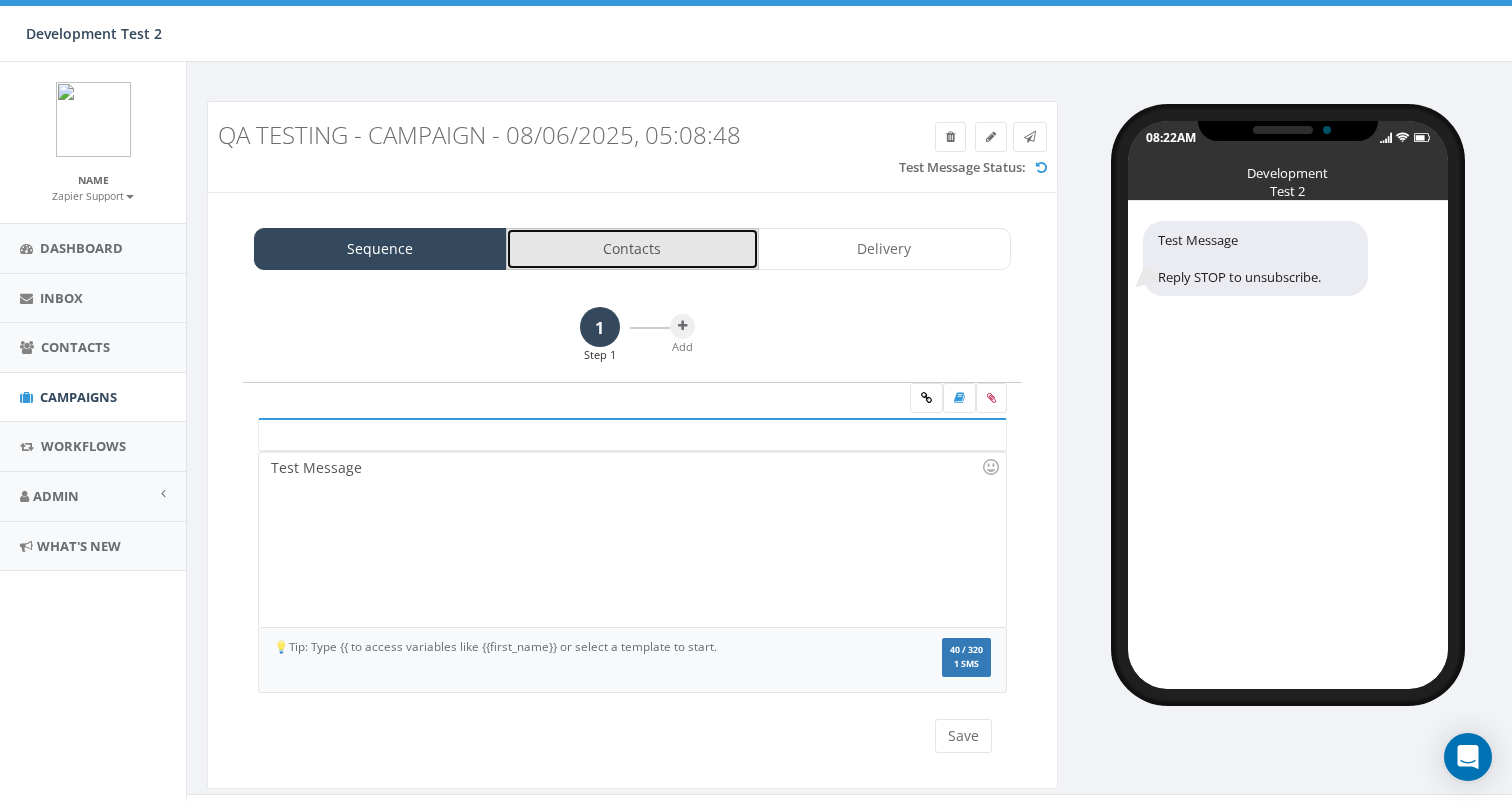 click on "Contacts" at bounding box center (632, 249) 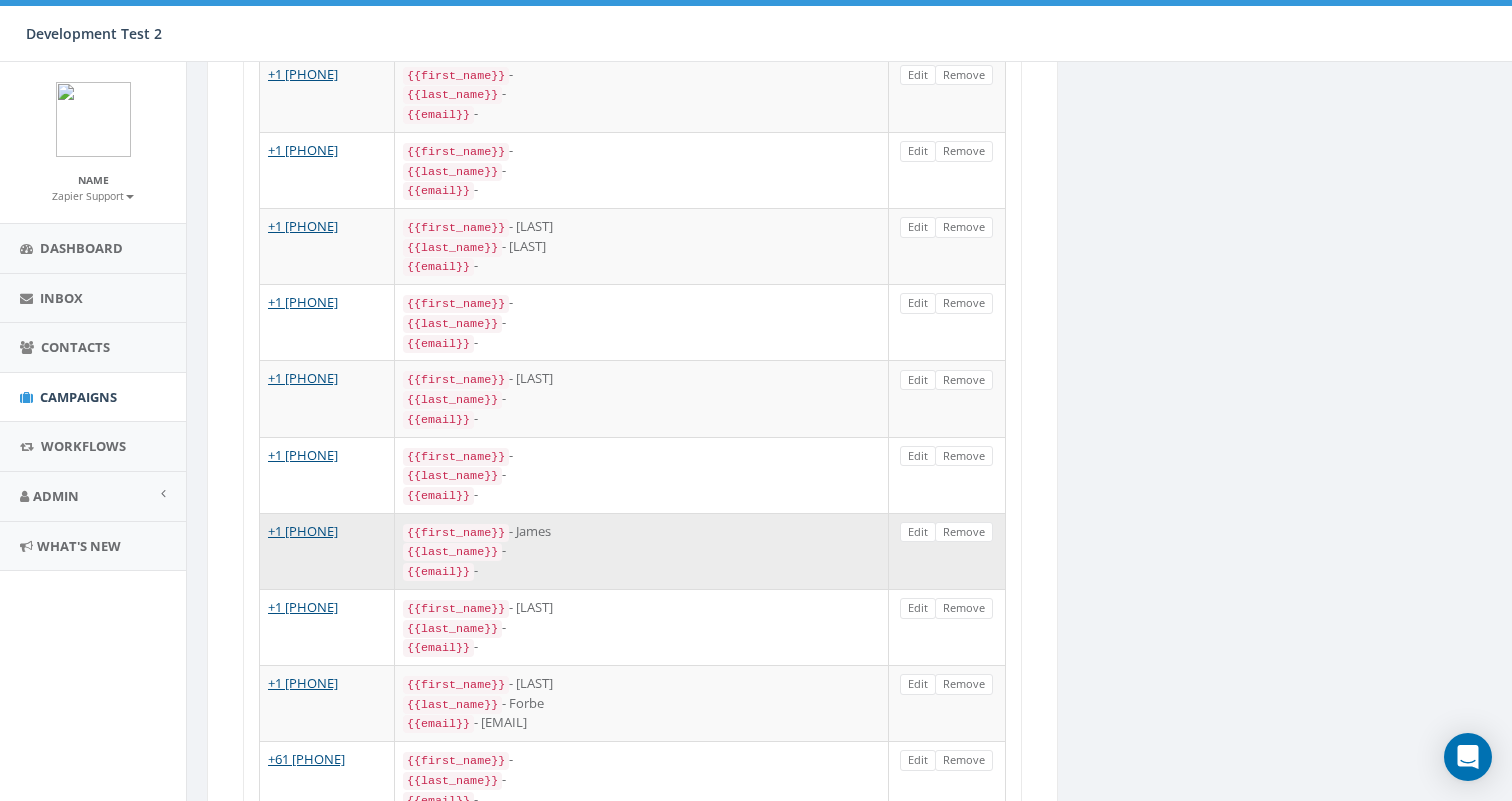 scroll, scrollTop: 1487, scrollLeft: 0, axis: vertical 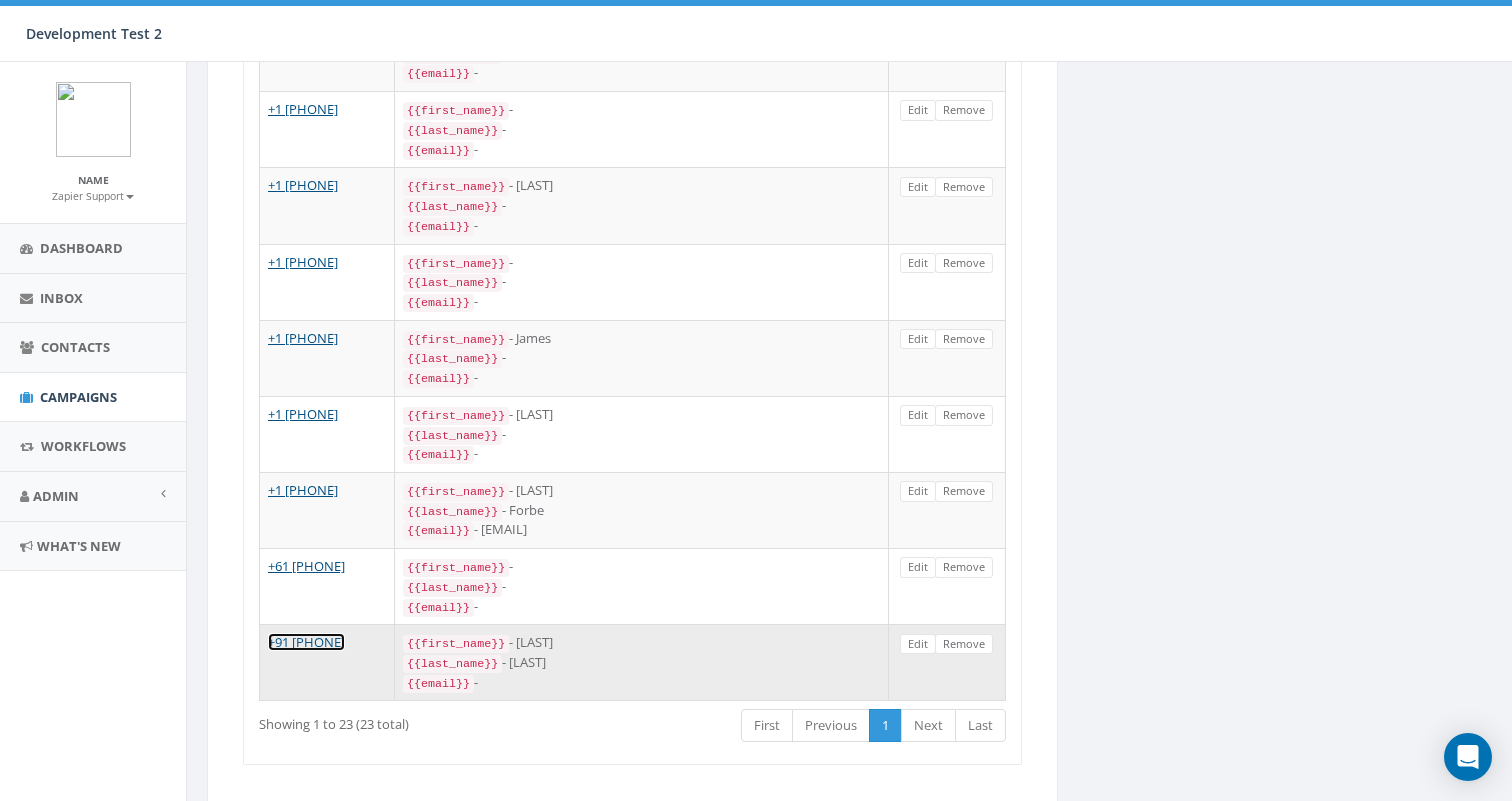 click on "+91 [PHONE]" at bounding box center (306, 642) 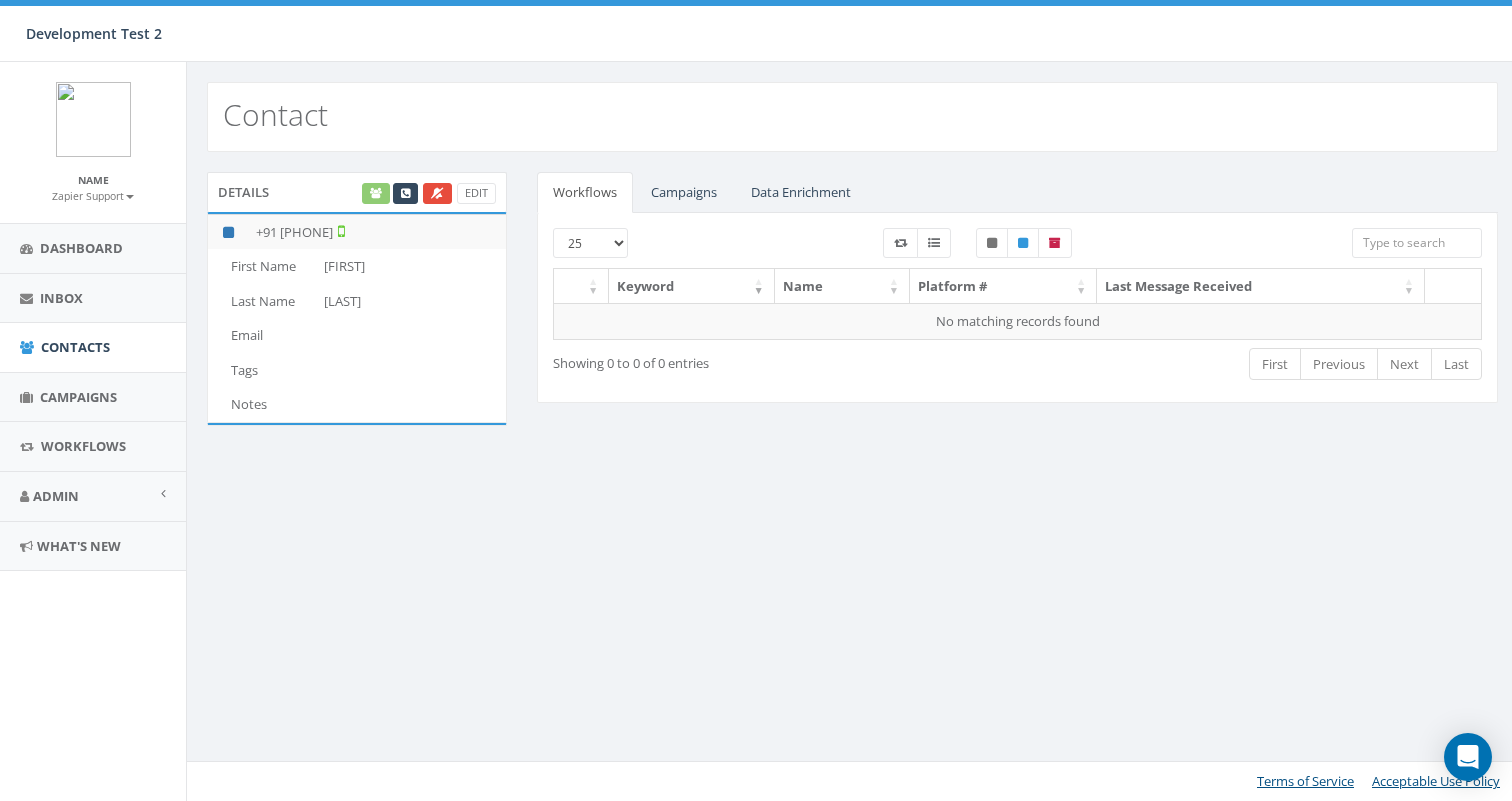 scroll, scrollTop: 0, scrollLeft: 0, axis: both 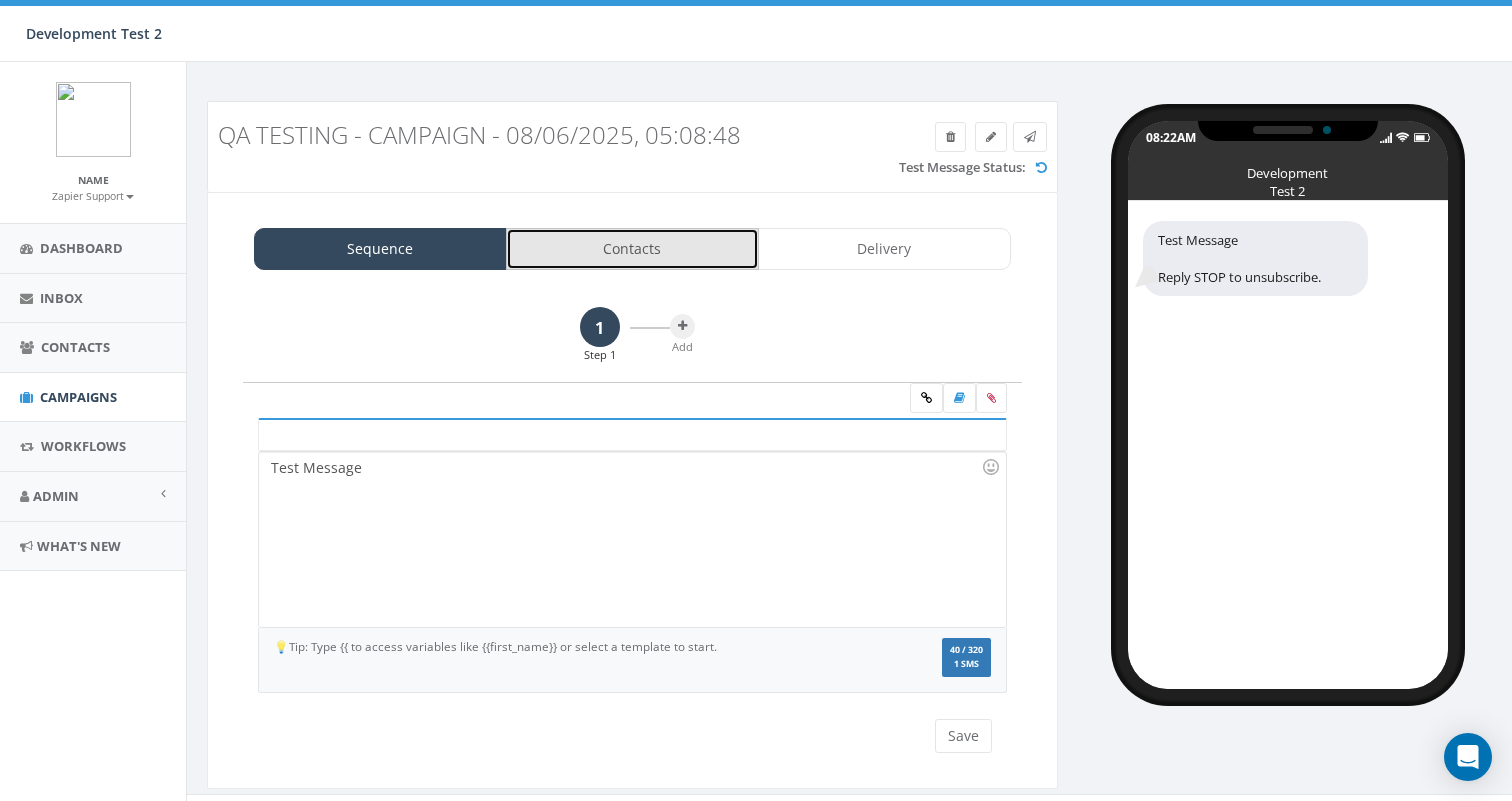 click on "Contacts" at bounding box center (632, 249) 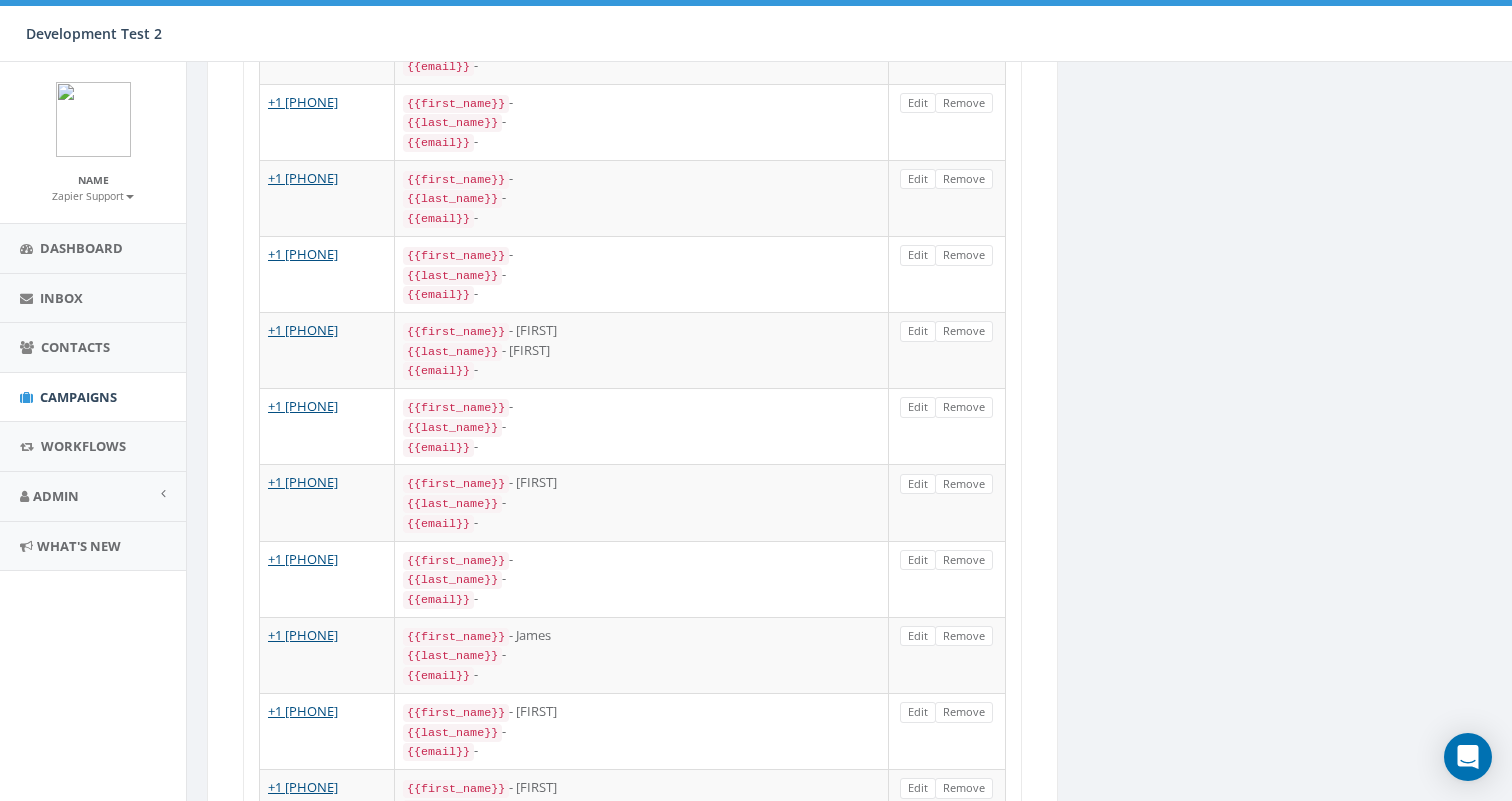 scroll, scrollTop: 1487, scrollLeft: 0, axis: vertical 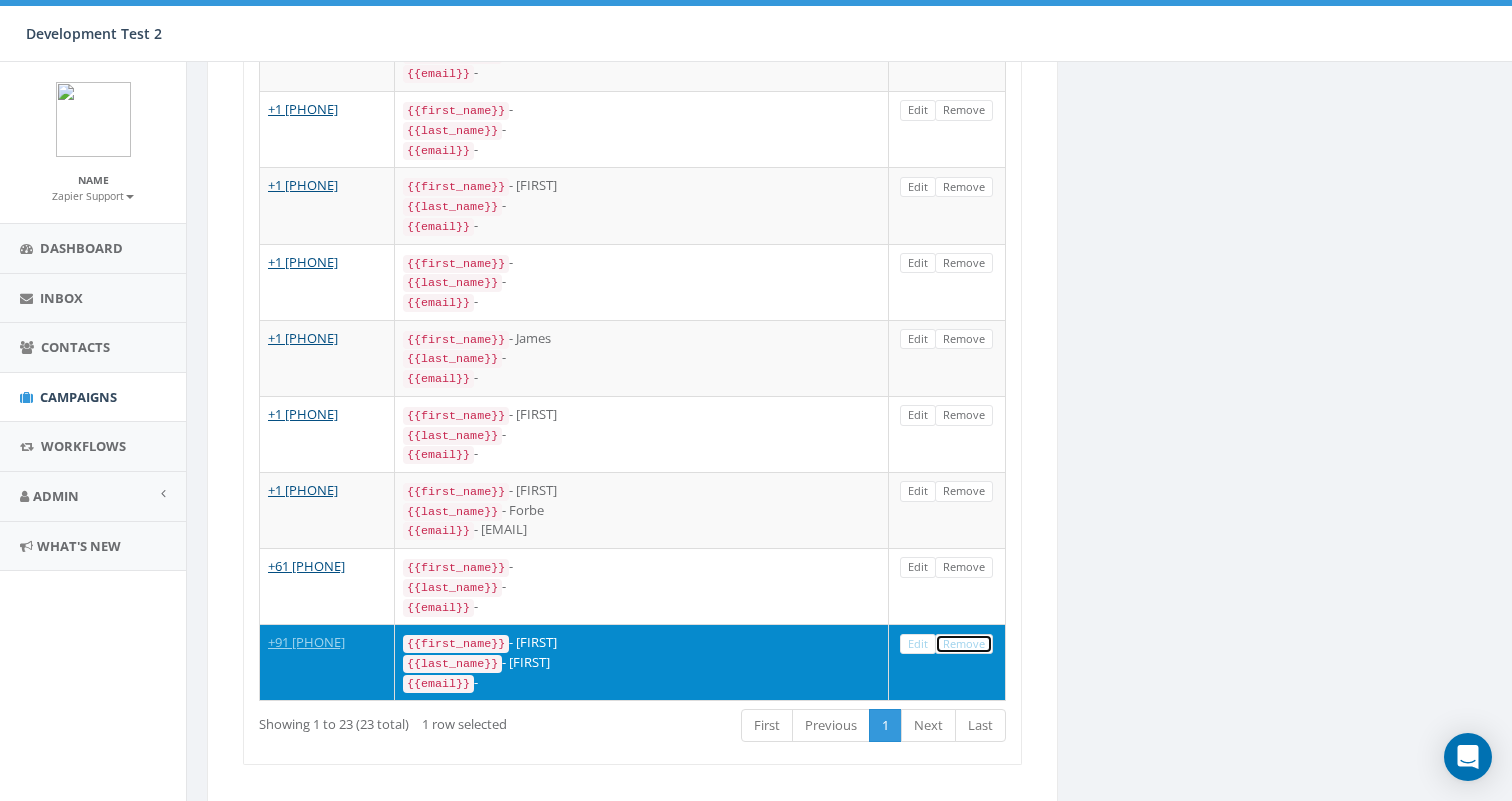 click on "Remove" at bounding box center (964, 644) 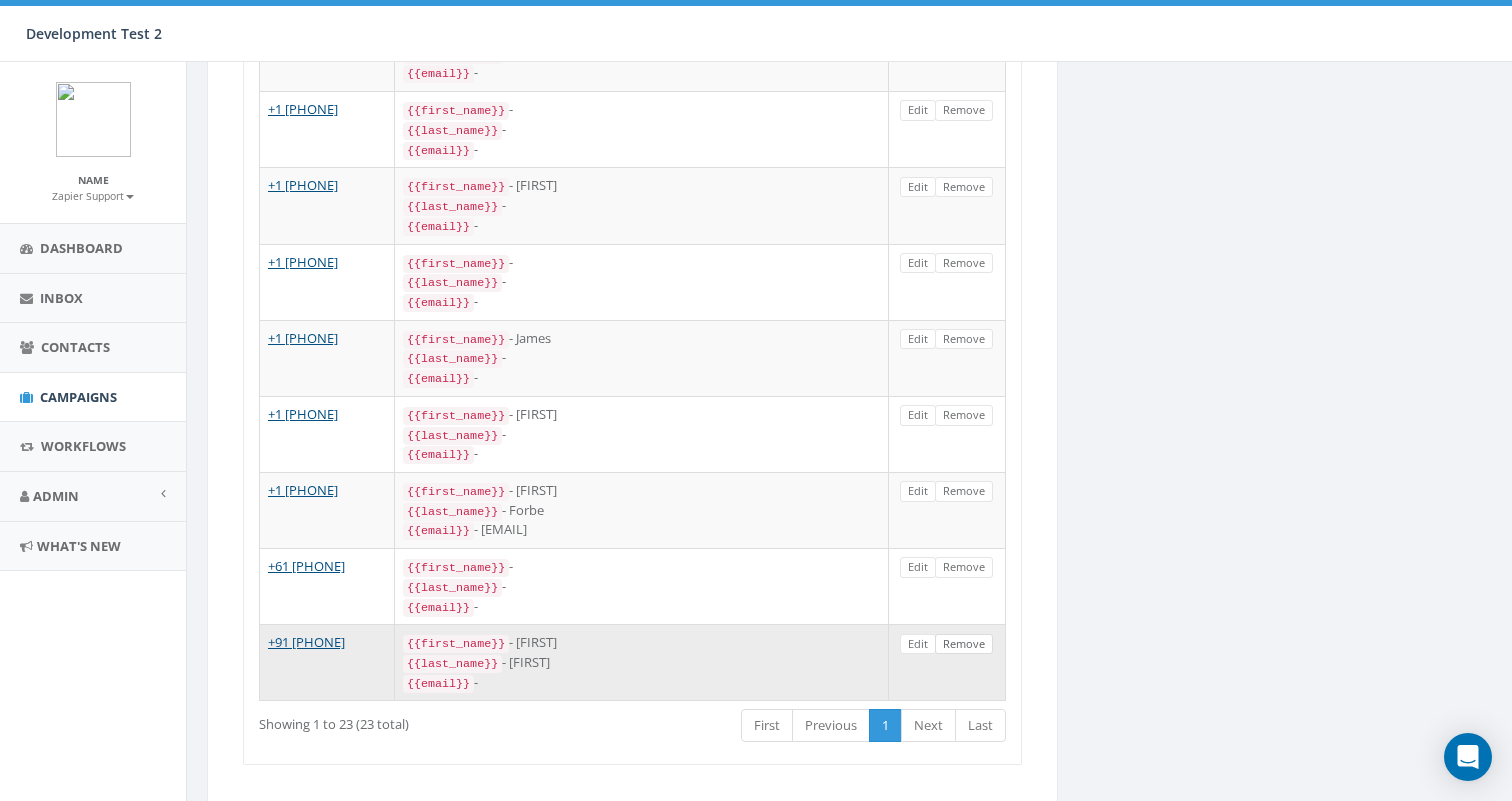 scroll, scrollTop: 0, scrollLeft: 0, axis: both 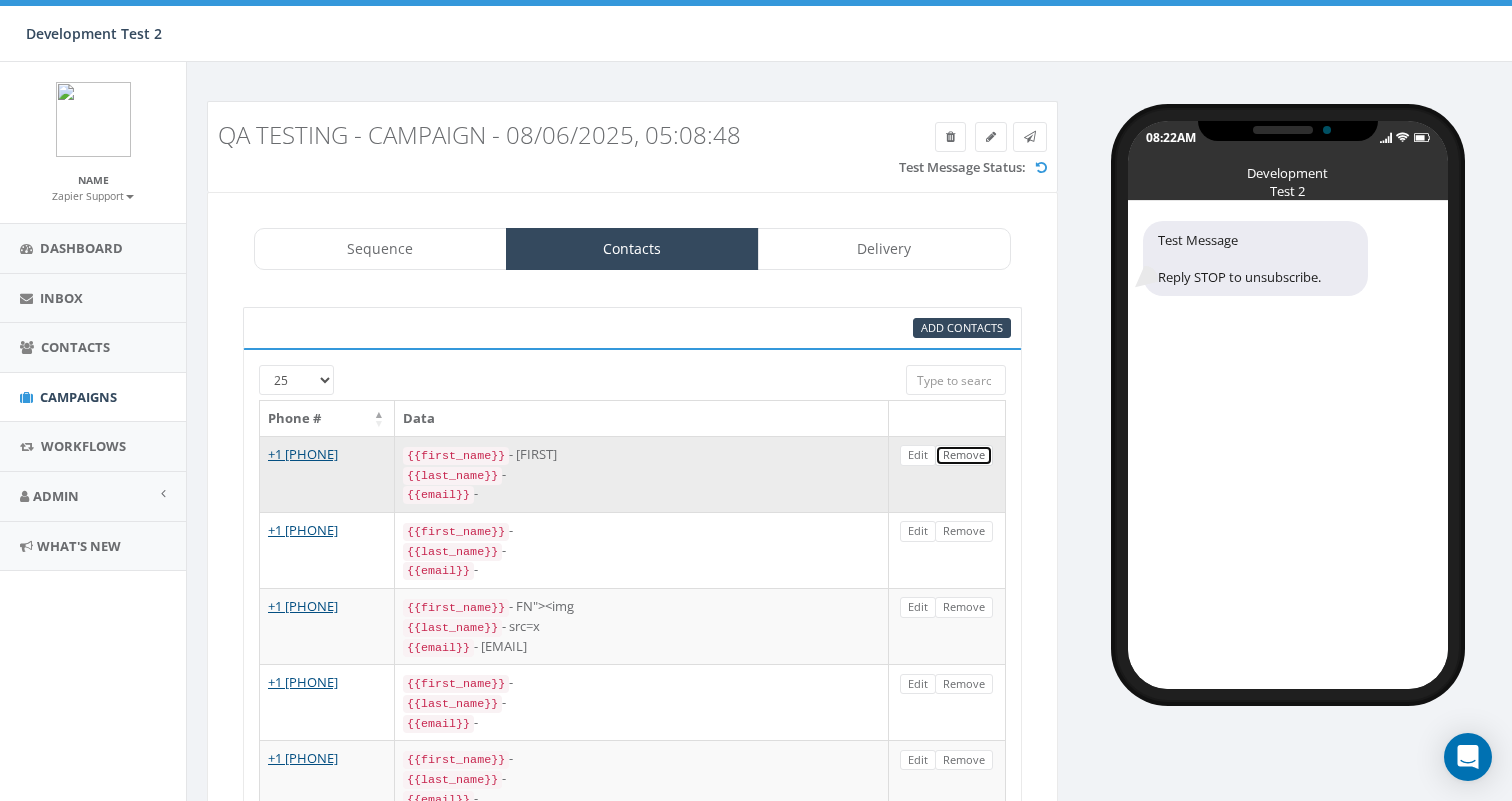 click on "Remove" at bounding box center [964, 455] 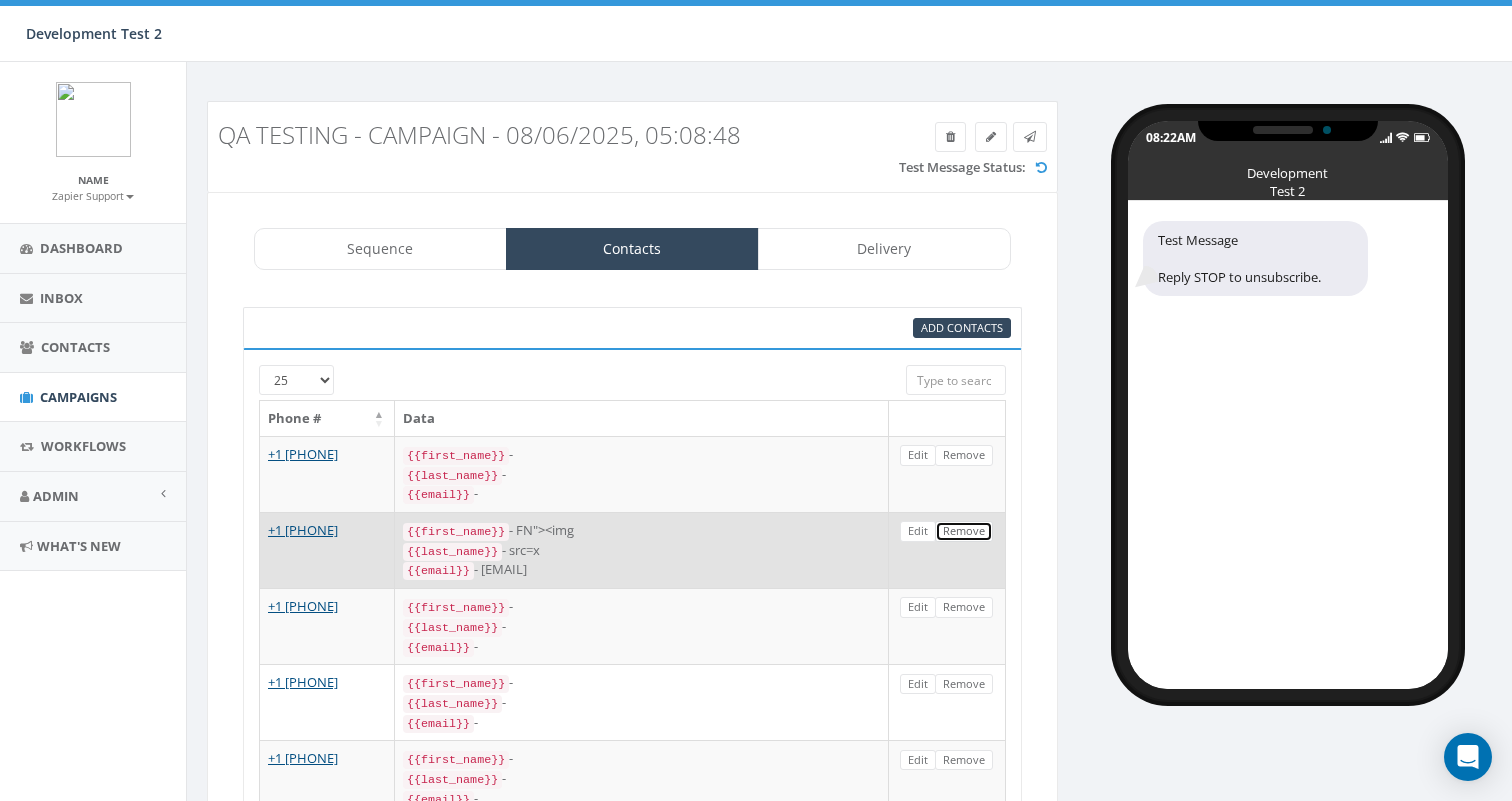 click on "Remove" at bounding box center [964, 531] 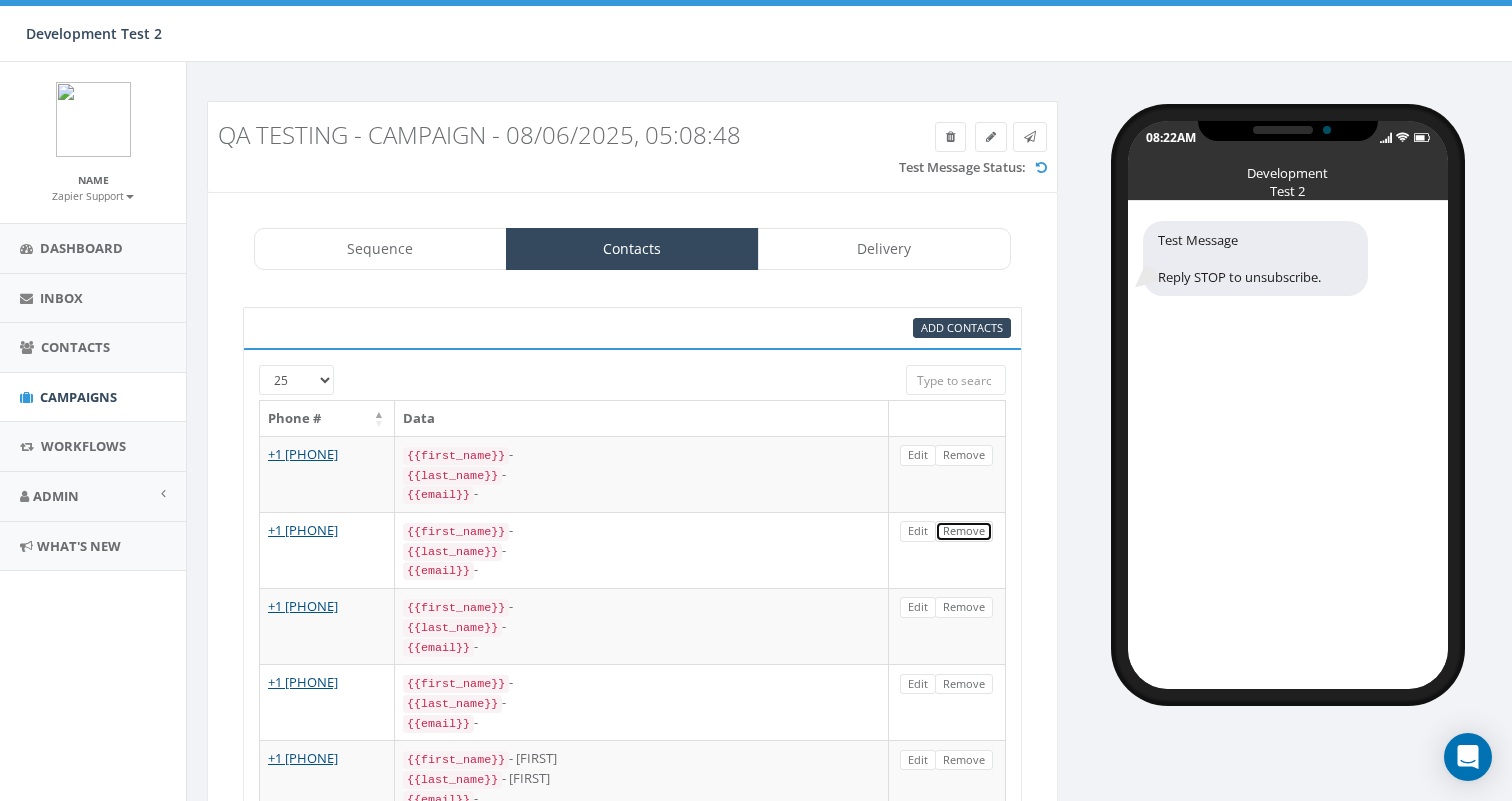 click on "Remove" at bounding box center [964, 531] 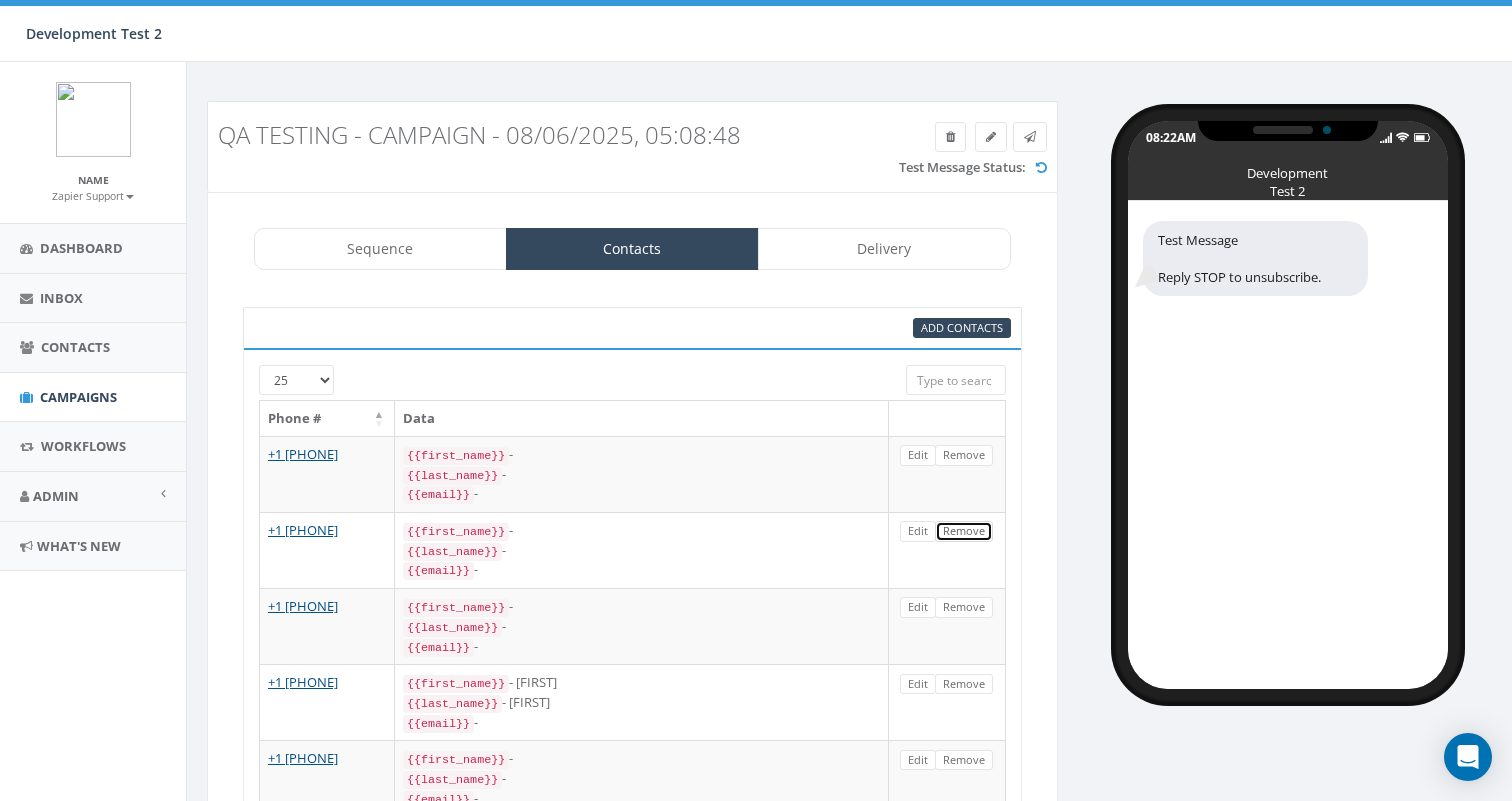 click on "Remove" at bounding box center [964, 531] 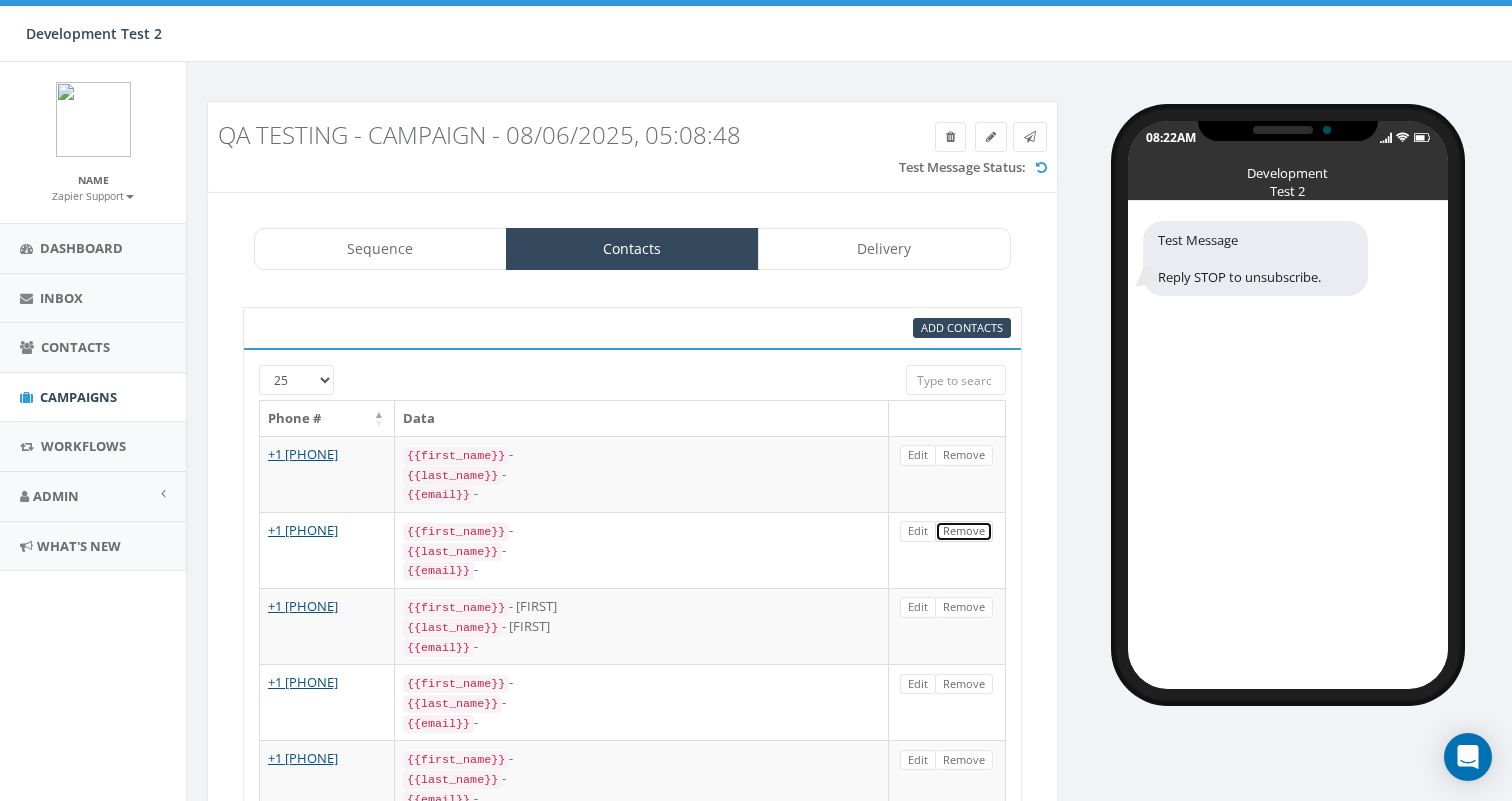 click on "Remove" at bounding box center (964, 531) 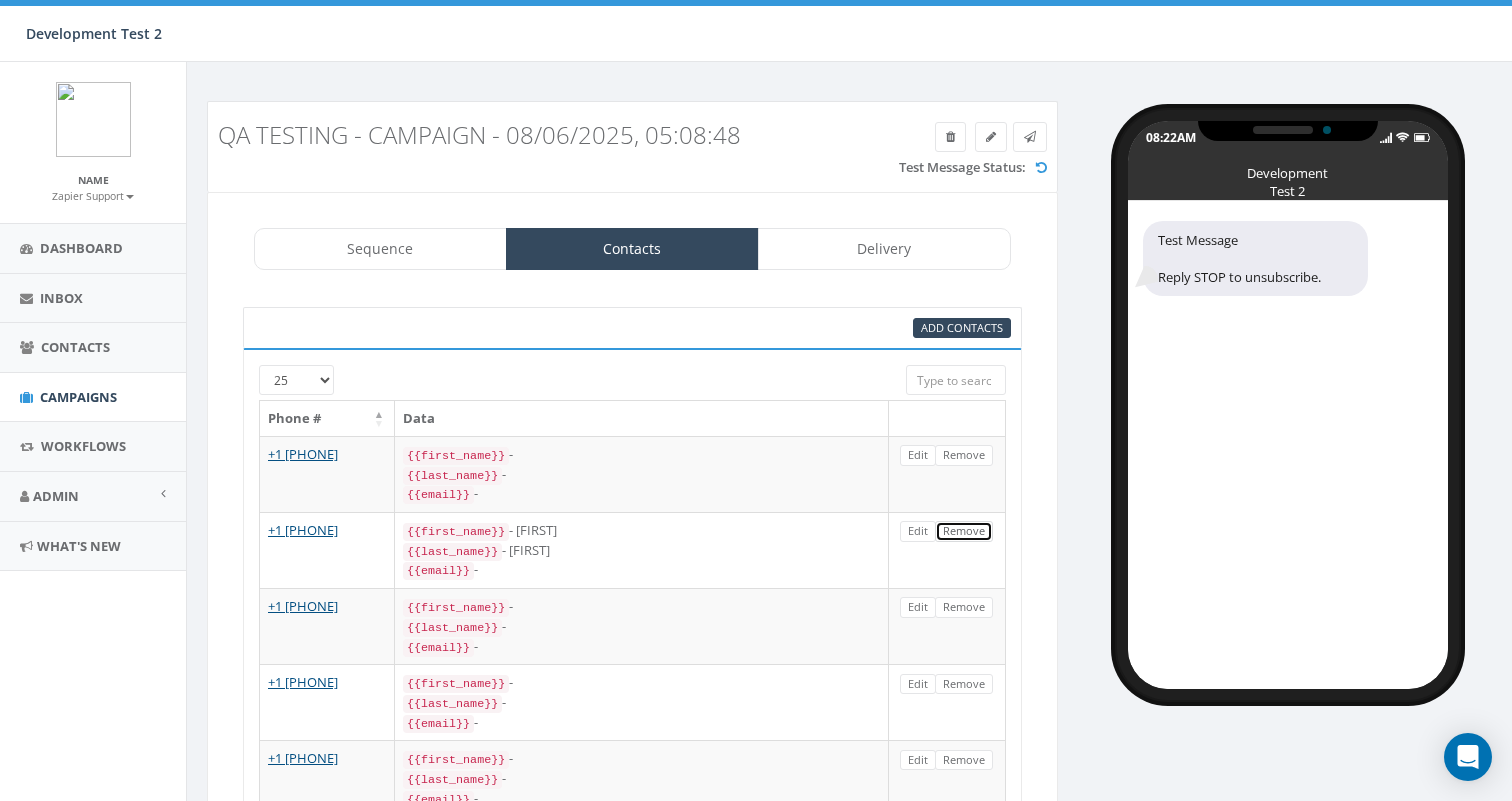 click on "Remove" at bounding box center (964, 531) 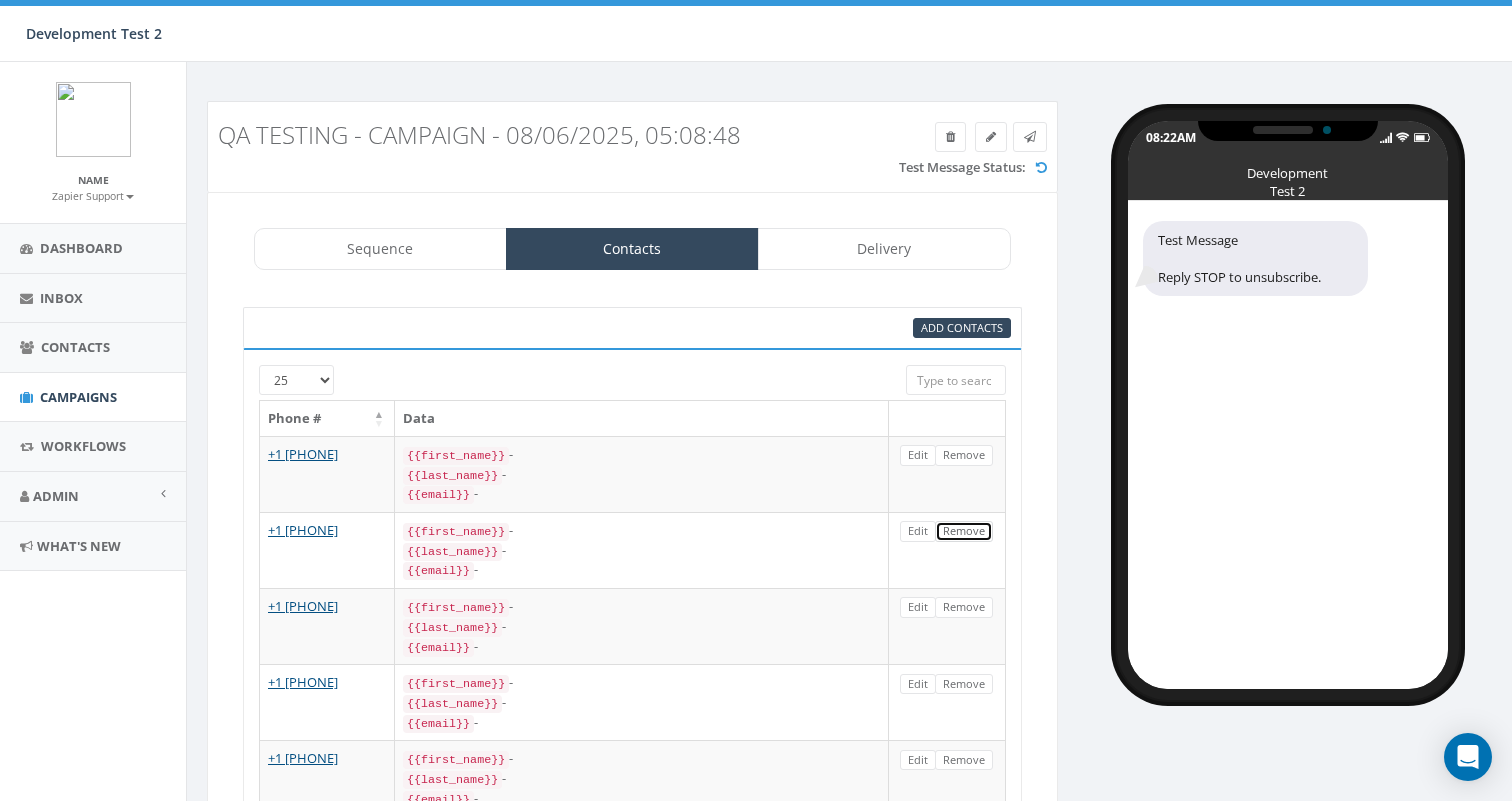 click on "Remove" at bounding box center (964, 531) 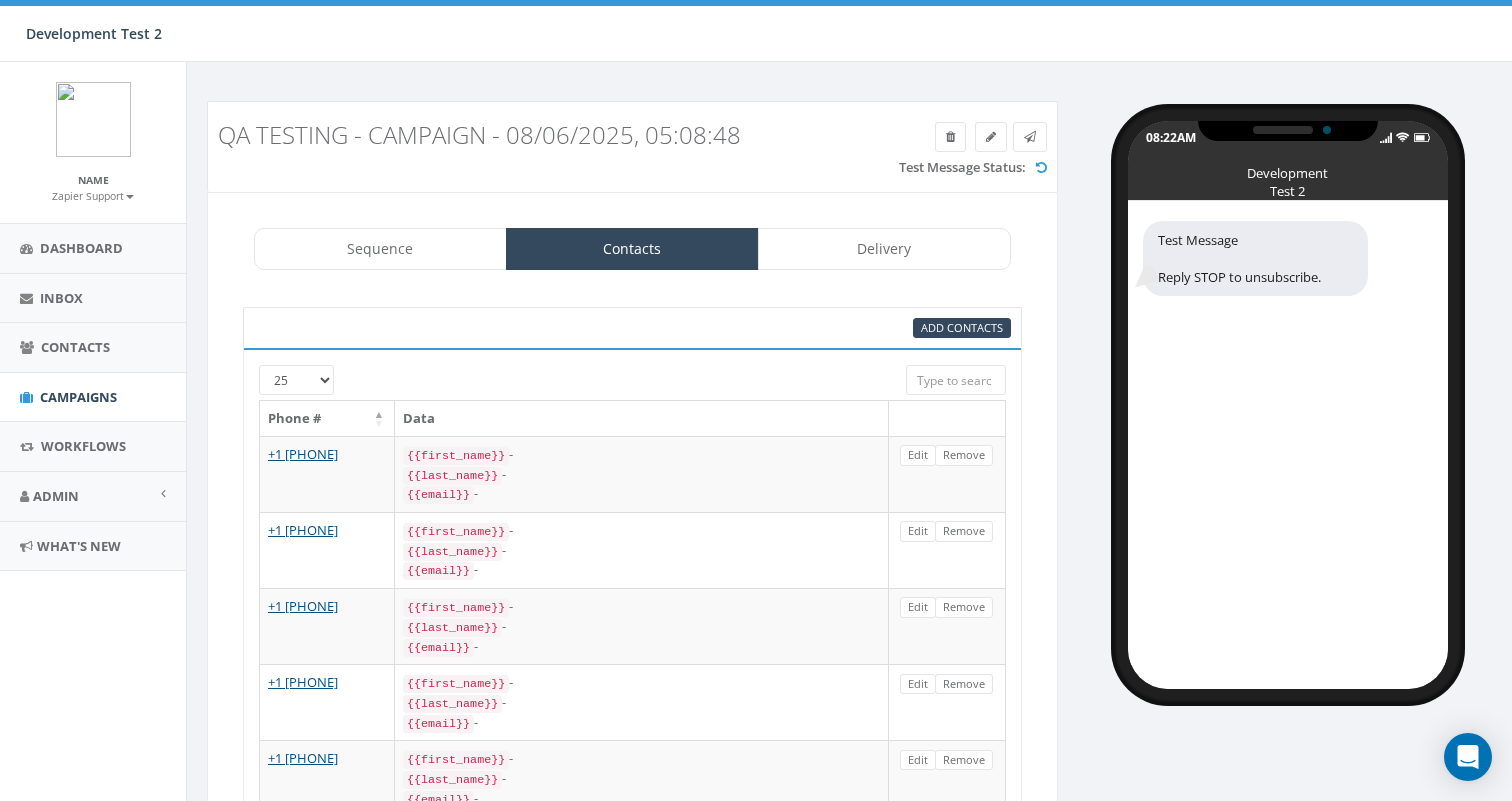 click on "Remove" at bounding box center (964, 531) 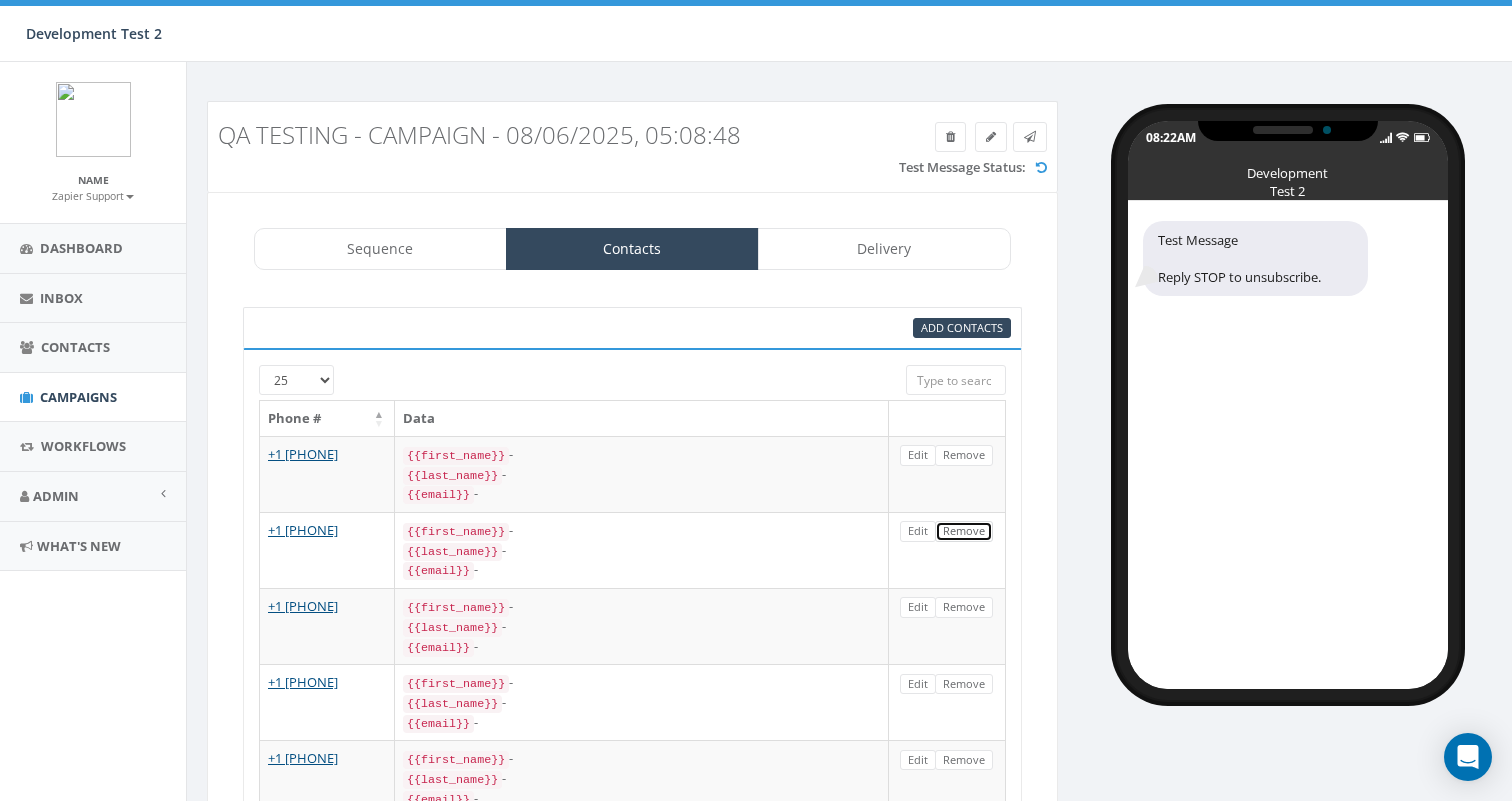 click on "Remove" at bounding box center [964, 531] 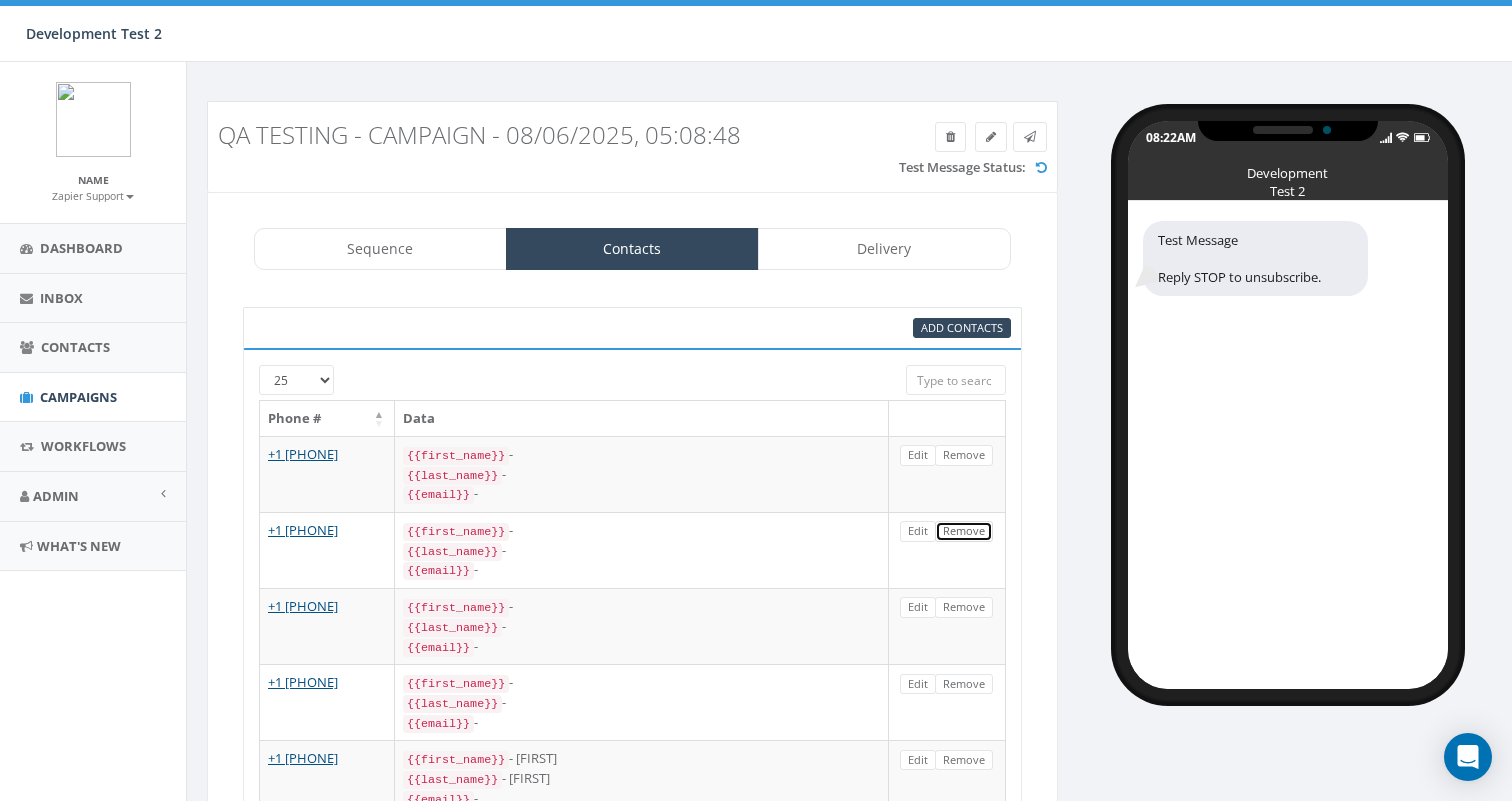 click on "Remove" at bounding box center (964, 531) 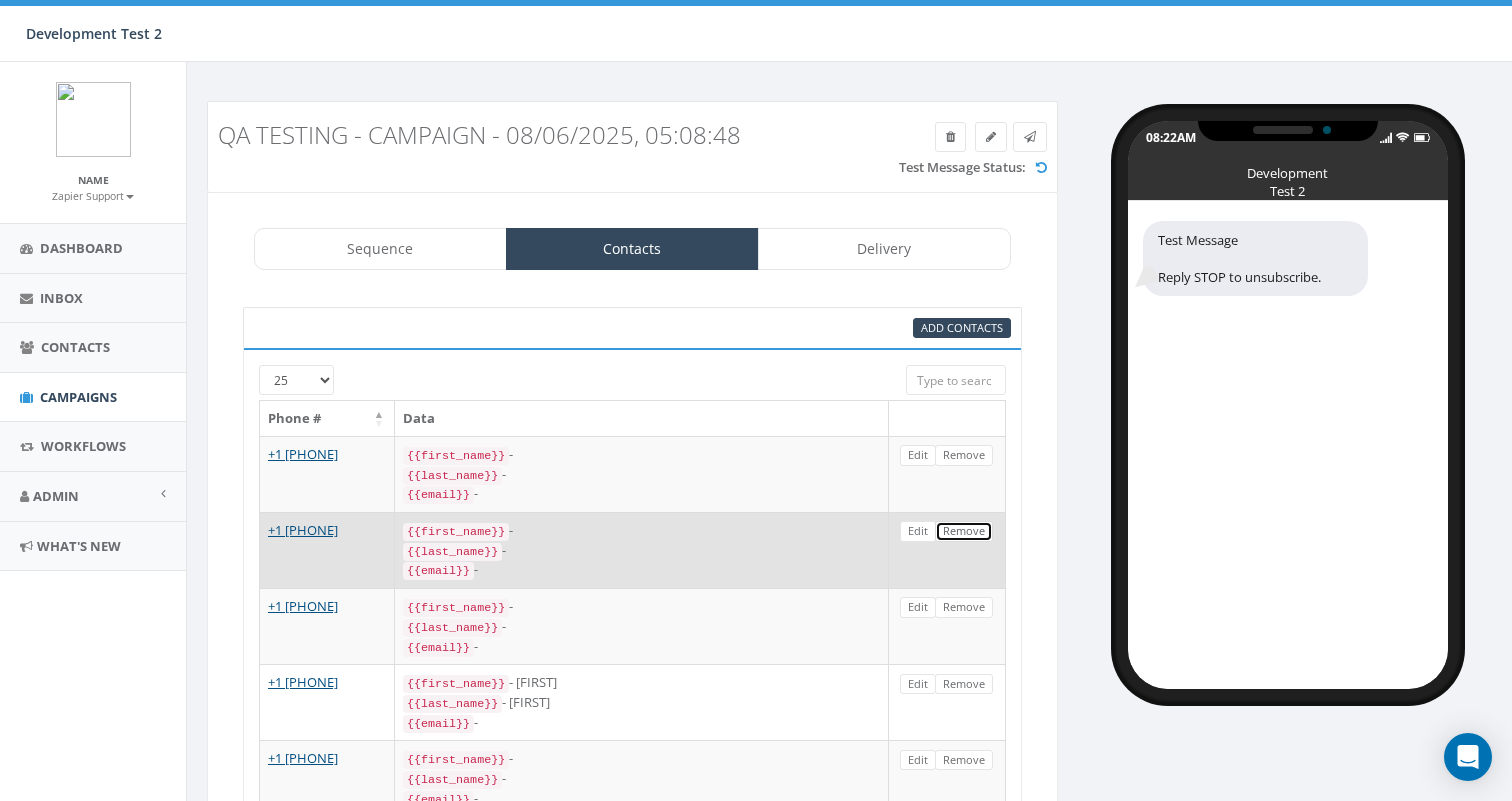 click on "Remove" at bounding box center [964, 531] 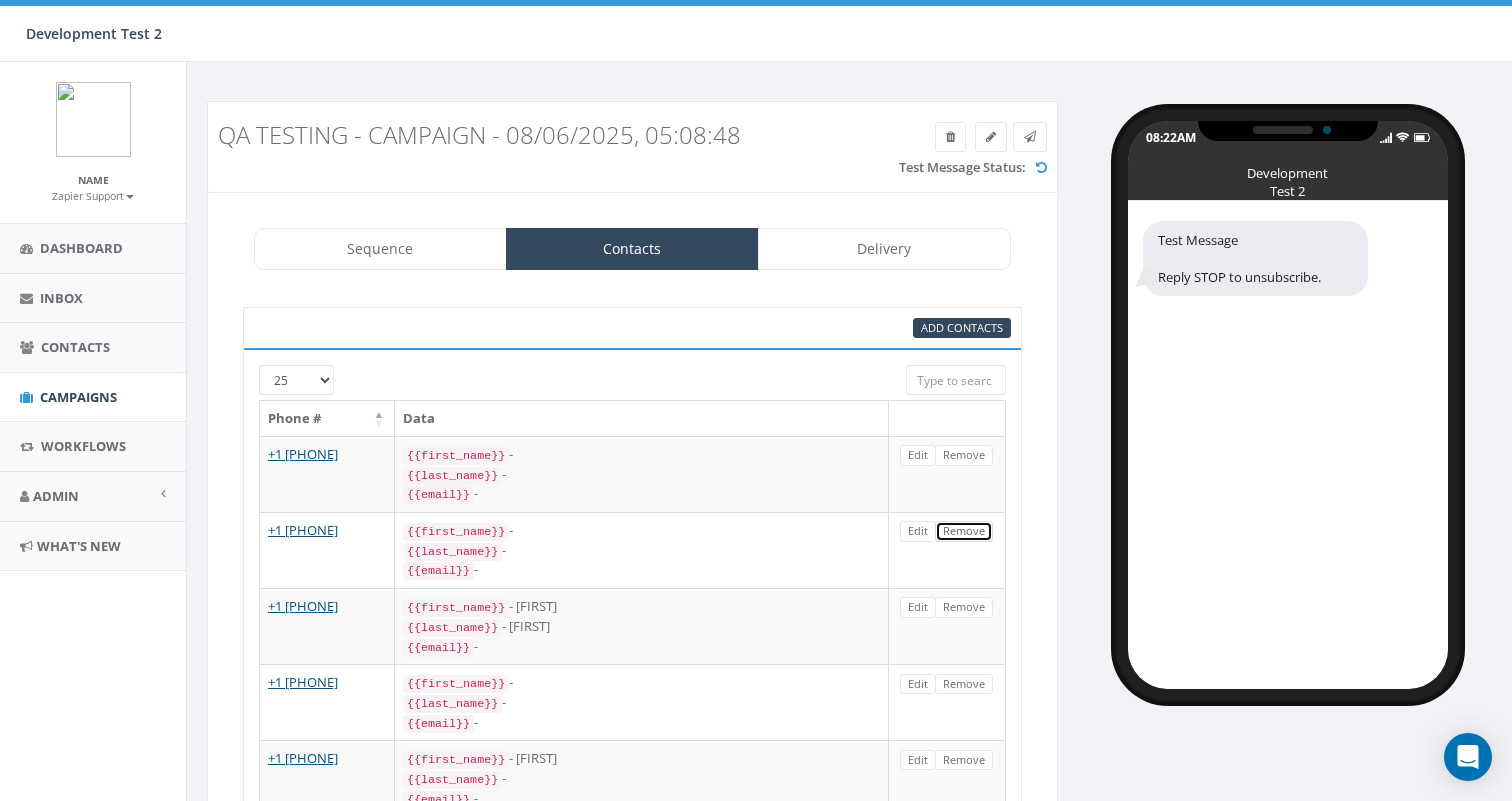 click on "Remove" at bounding box center (964, 531) 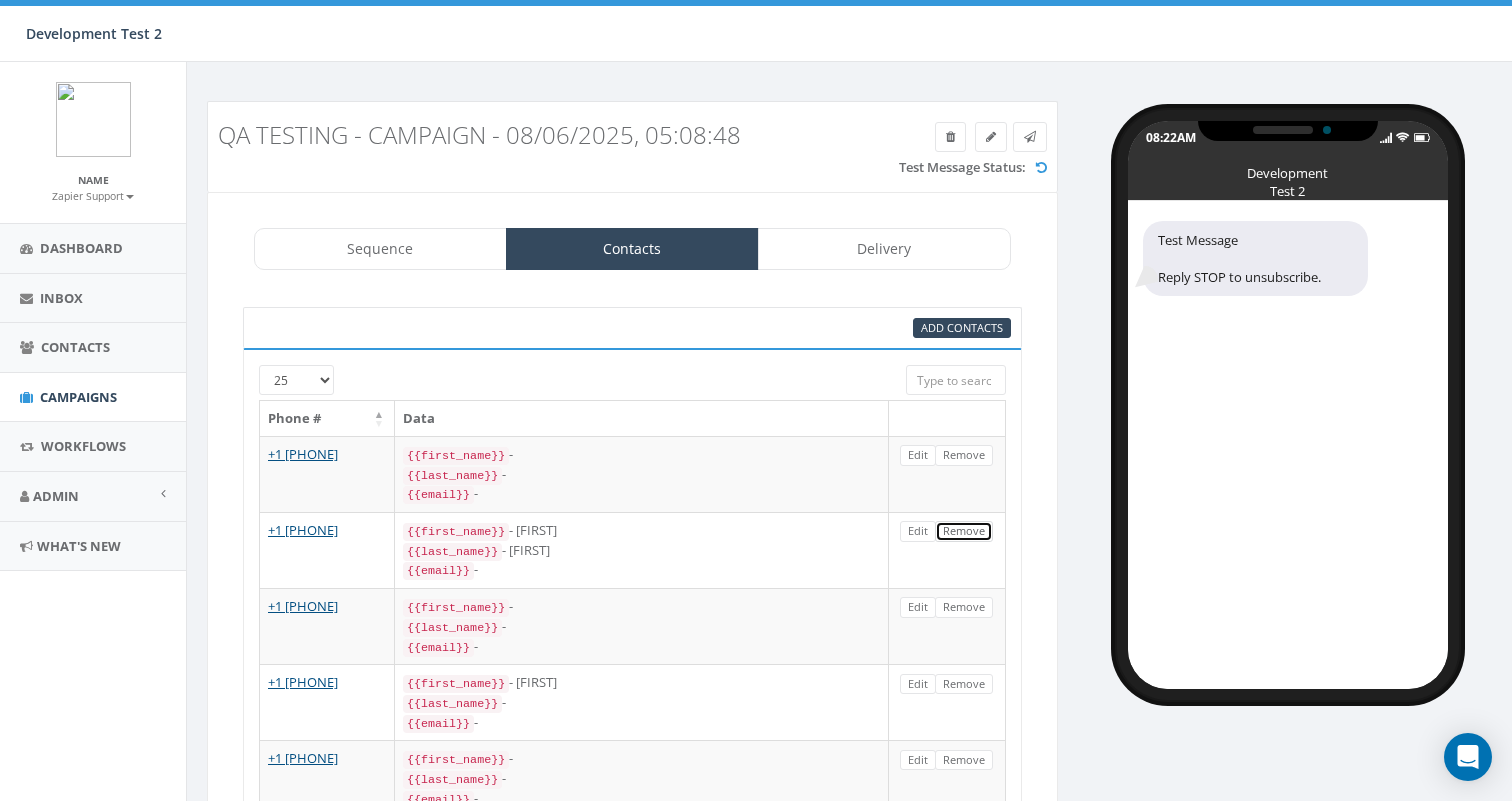 click on "Remove" at bounding box center (964, 531) 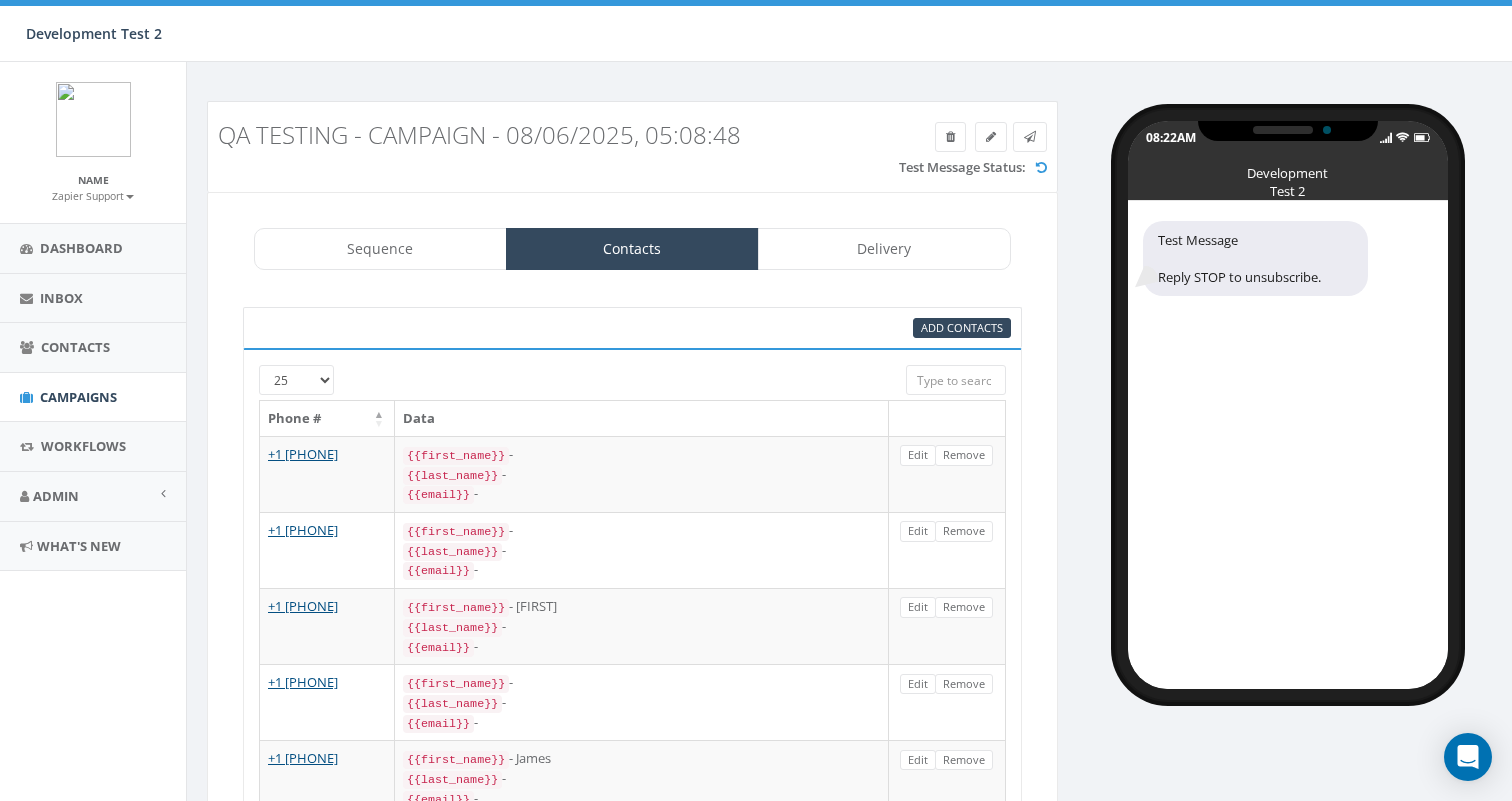 click on "Remove" at bounding box center [964, 531] 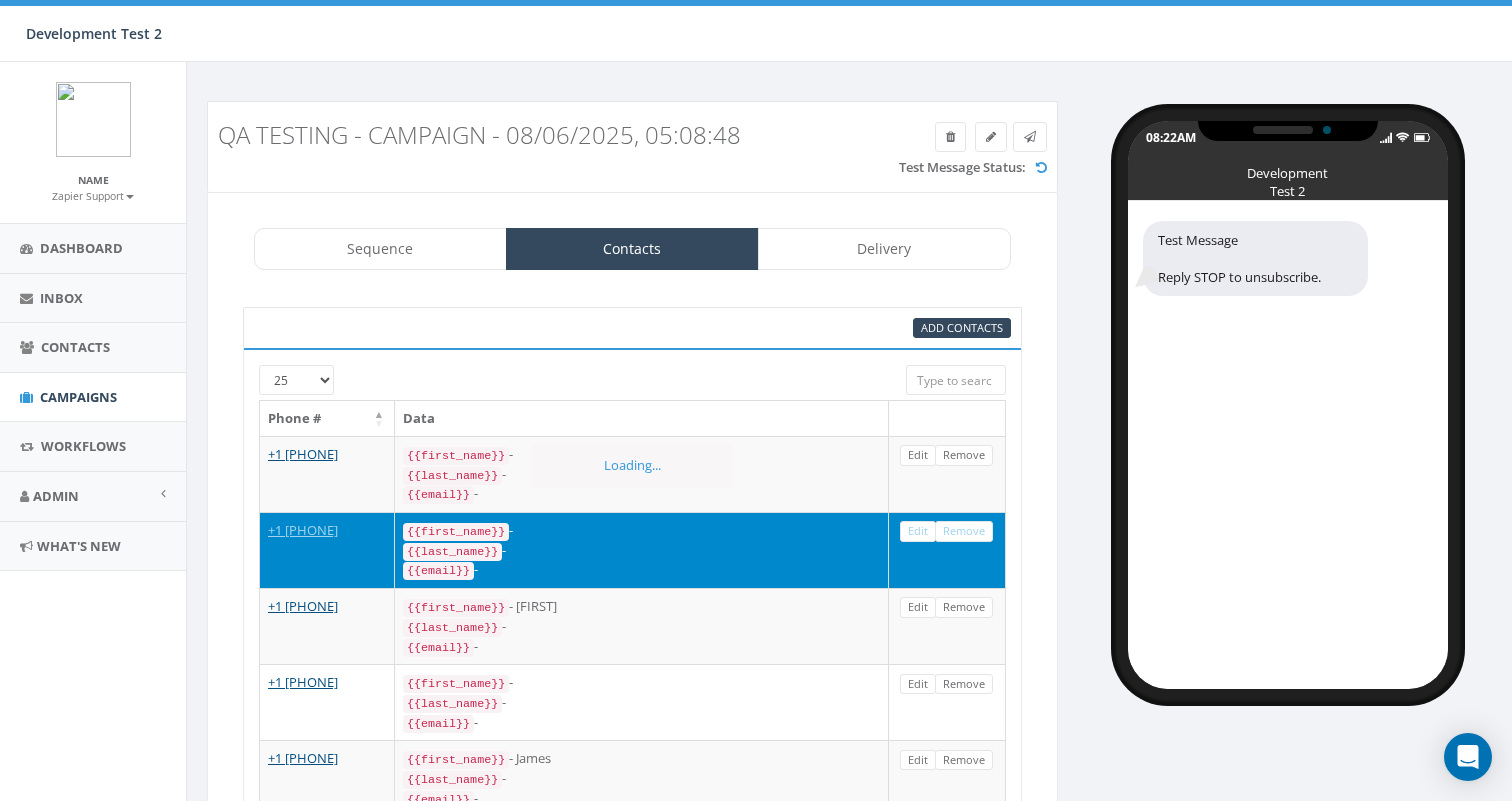 click on "Remove" at bounding box center [964, 531] 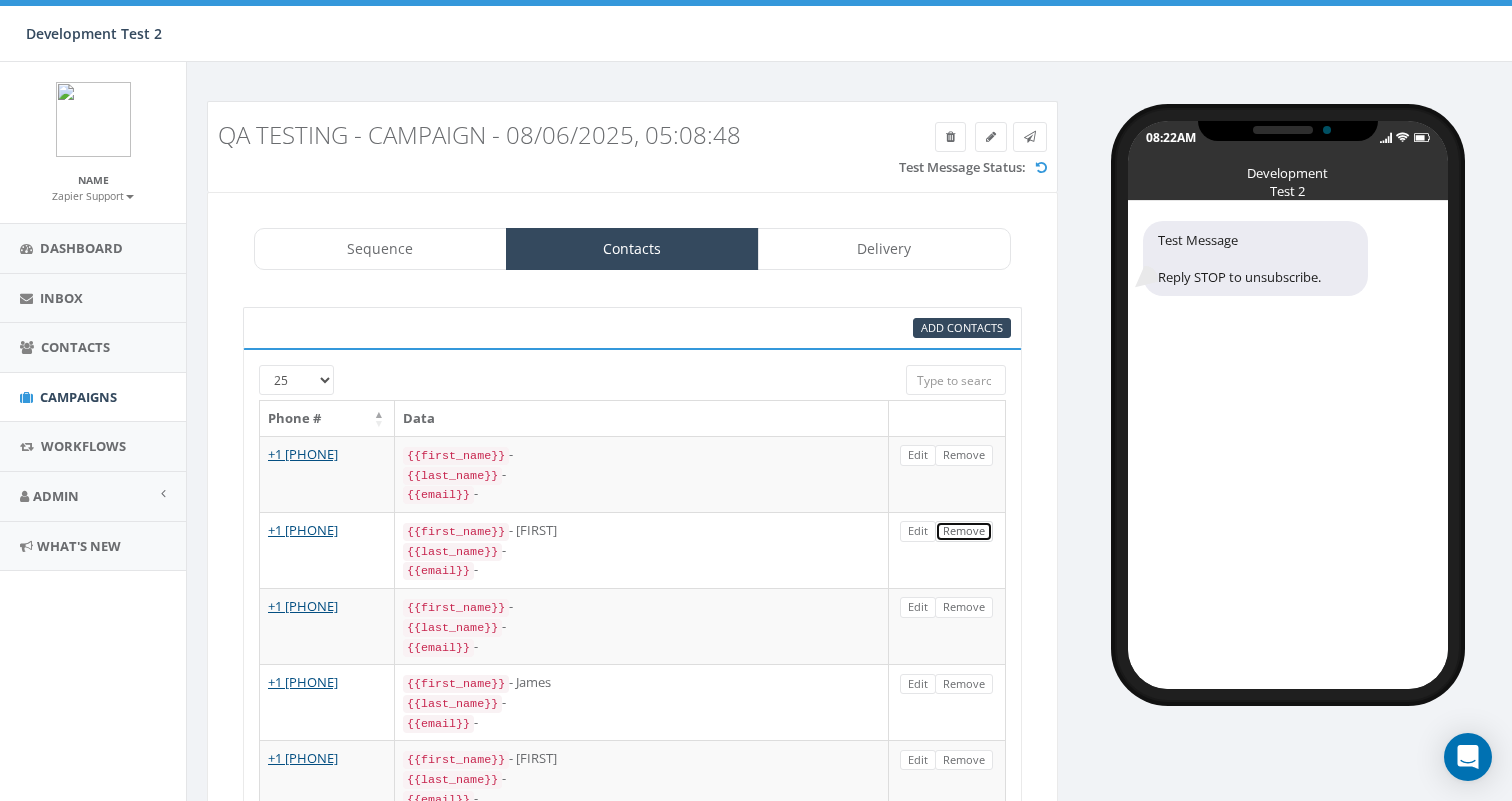 click on "Remove" at bounding box center [964, 531] 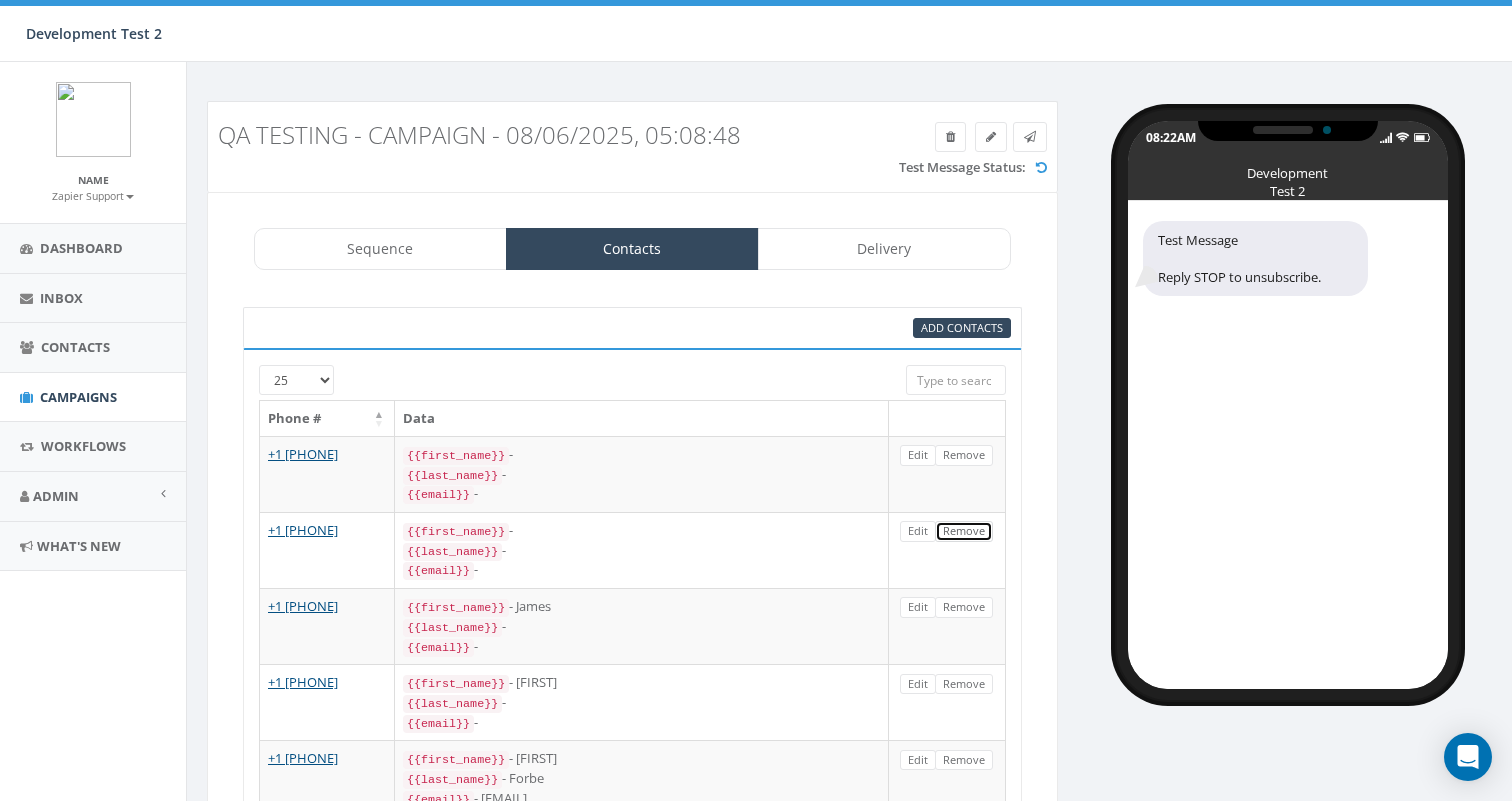 click on "Remove" at bounding box center [964, 531] 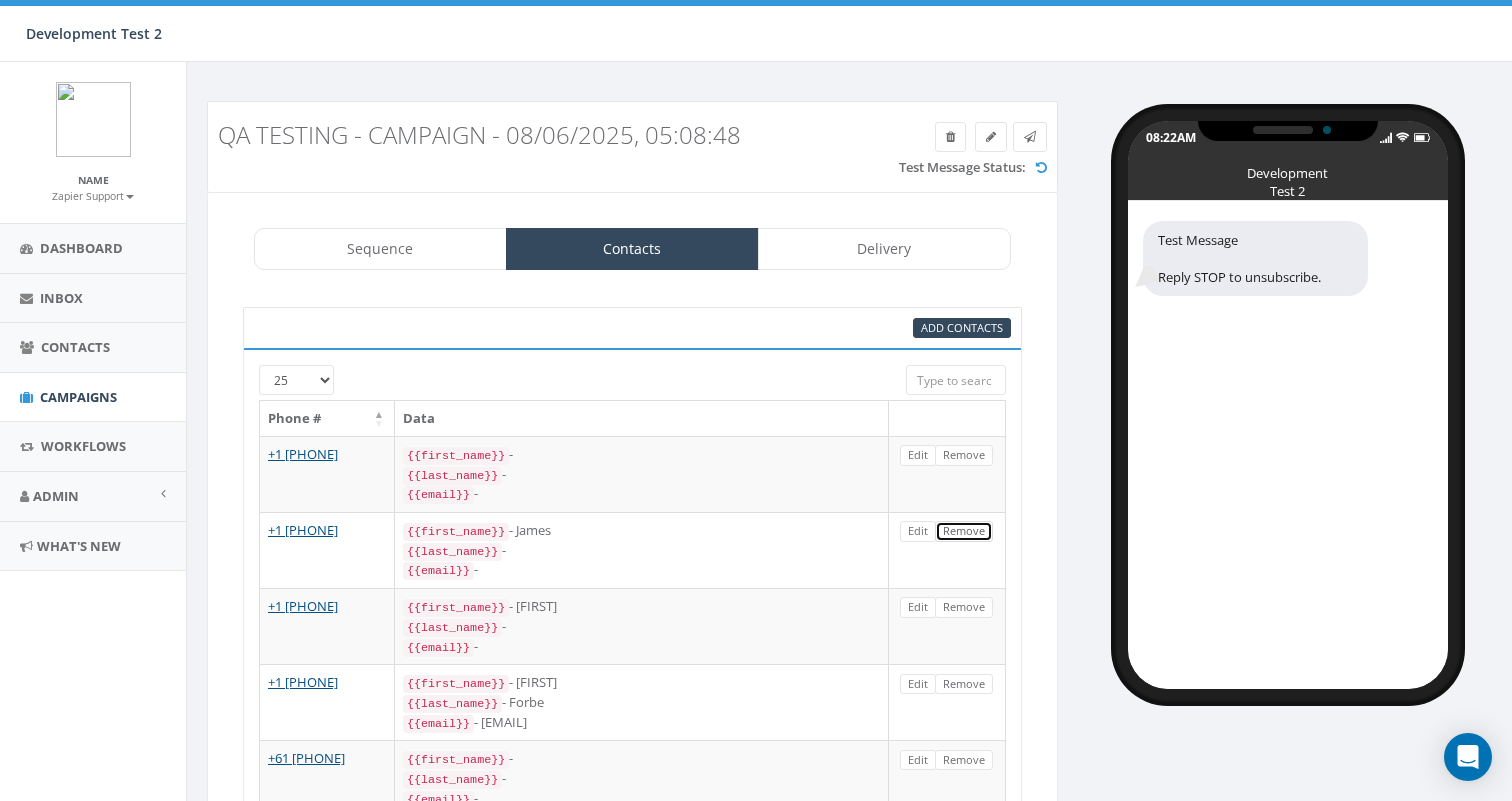 click on "Remove" at bounding box center [964, 531] 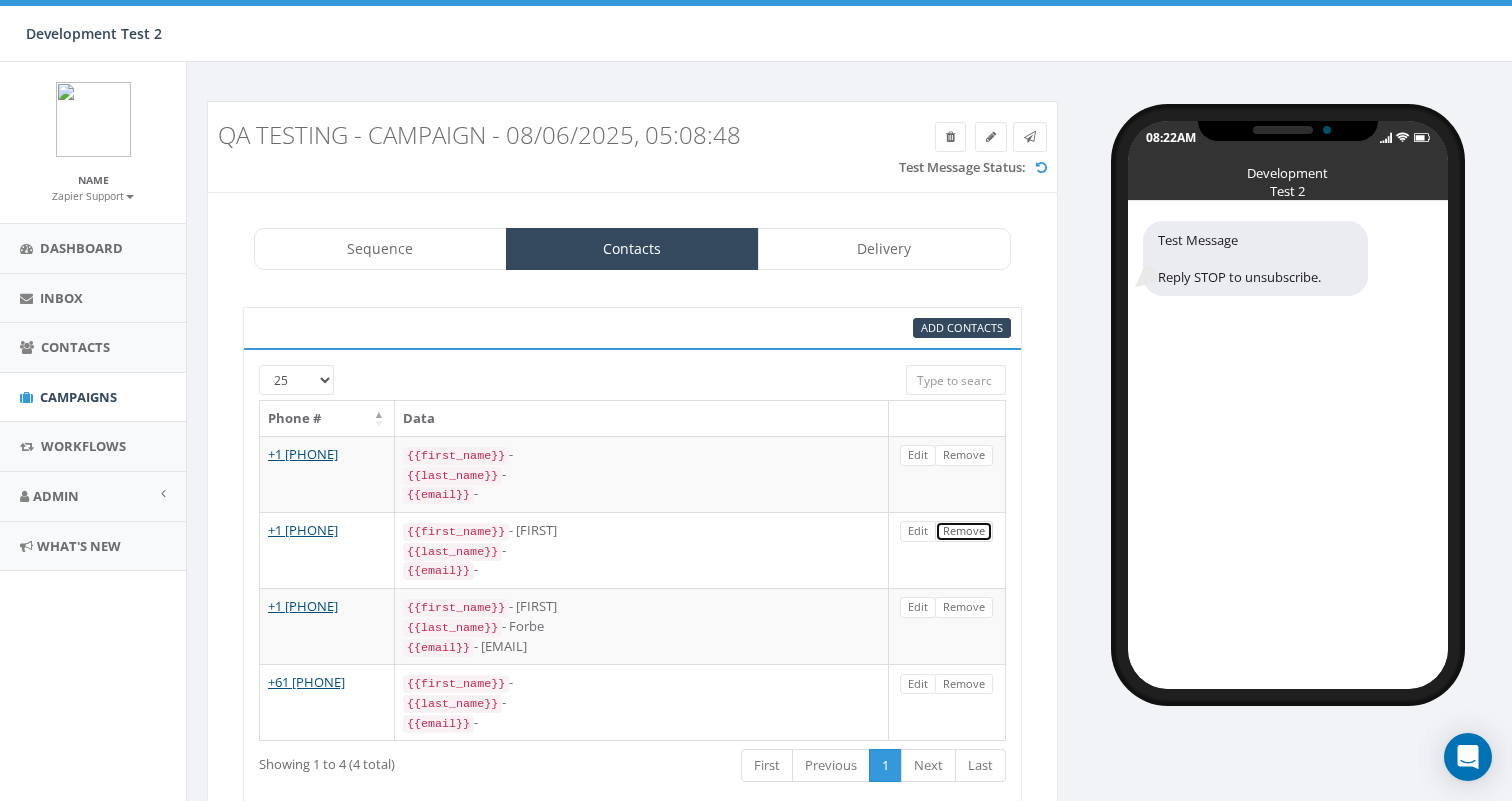 click on "Remove" at bounding box center (964, 531) 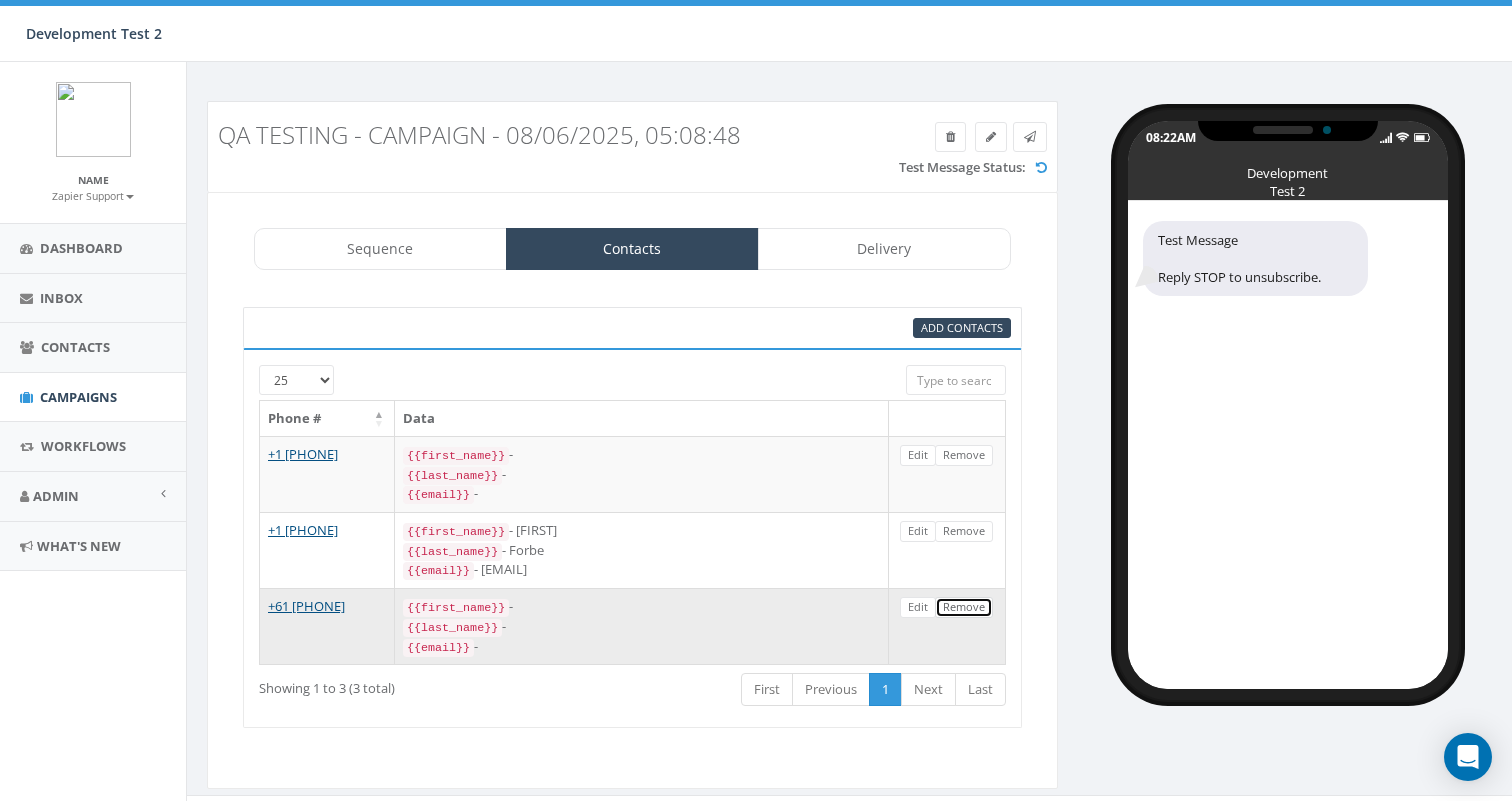 click on "Remove" at bounding box center [964, 607] 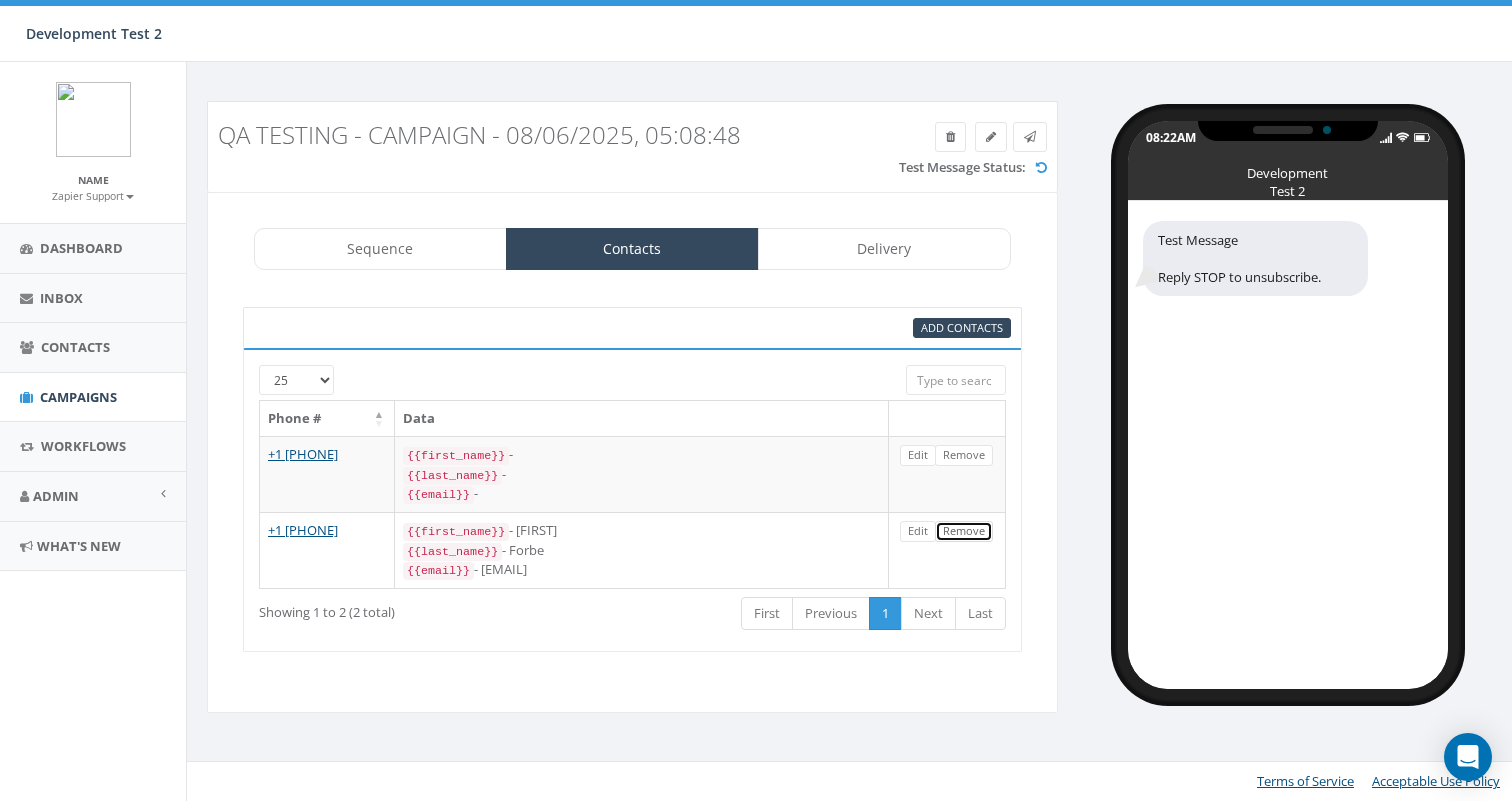 click on "Remove" at bounding box center (964, 531) 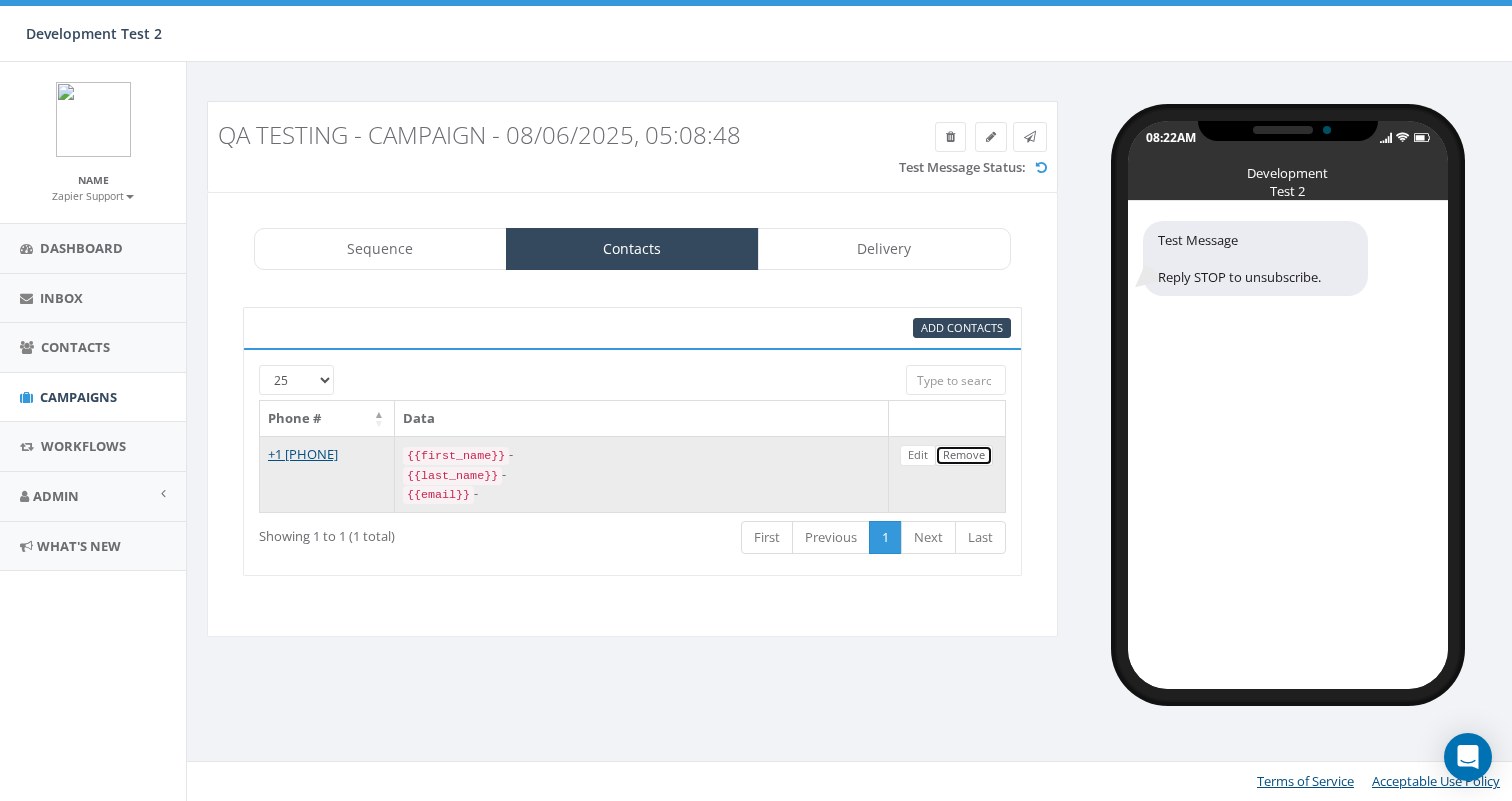 click on "Remove" at bounding box center (964, 455) 